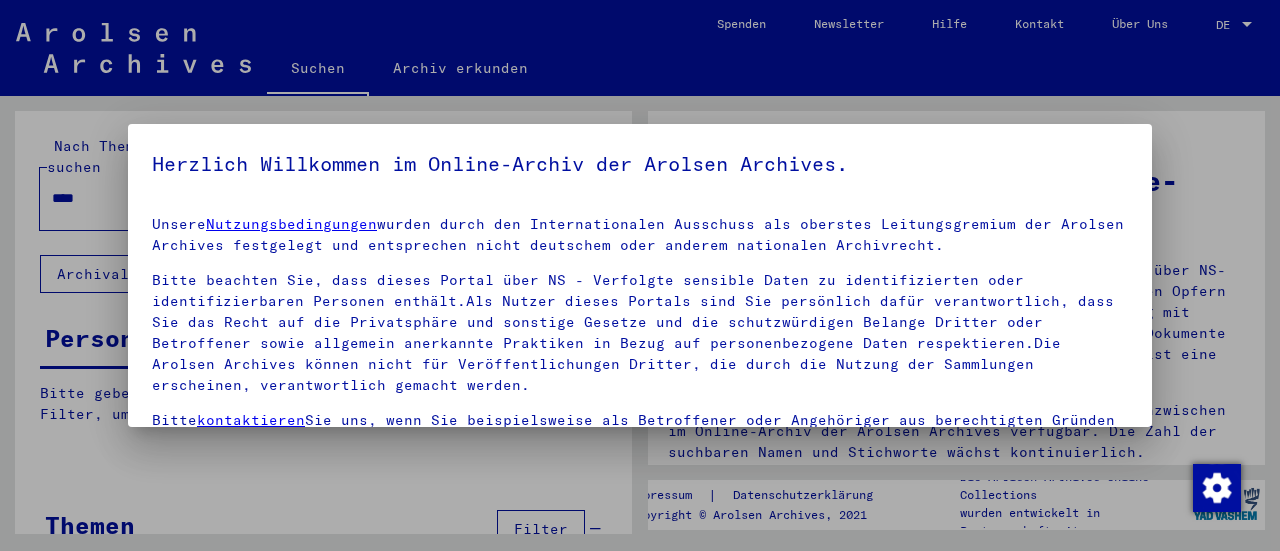 scroll, scrollTop: 0, scrollLeft: 0, axis: both 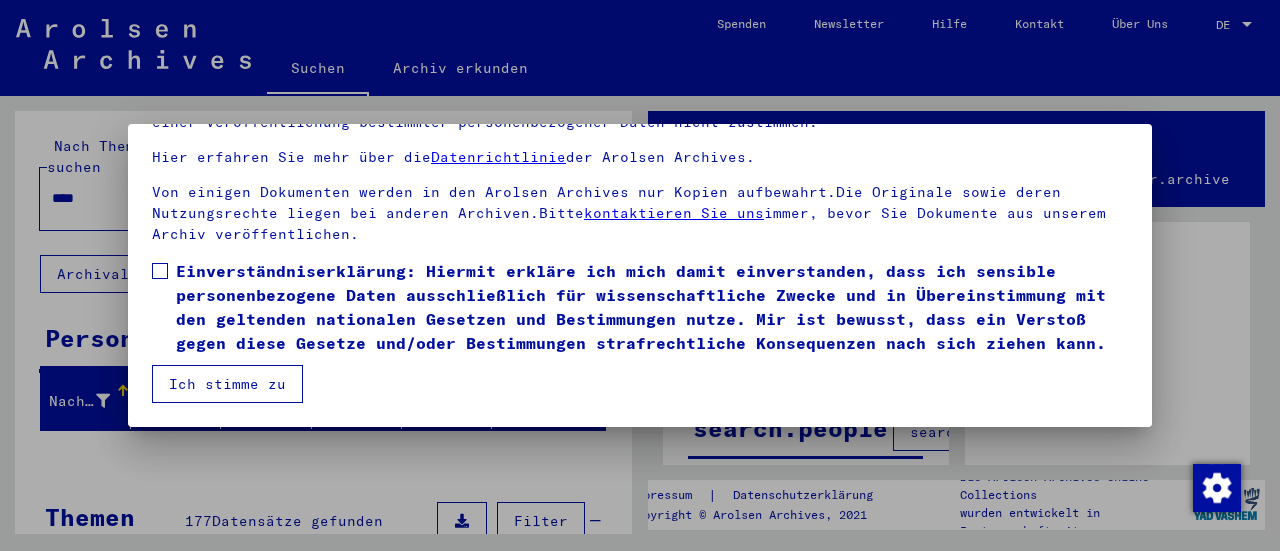 click at bounding box center [160, 271] 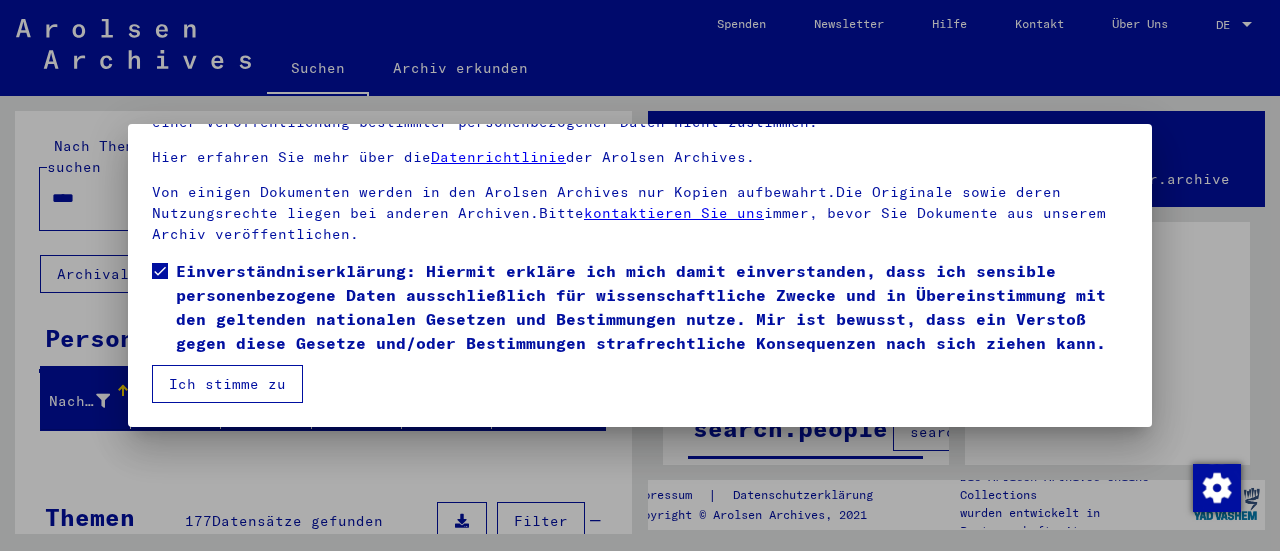 click on "Ich stimme zu" at bounding box center [227, 384] 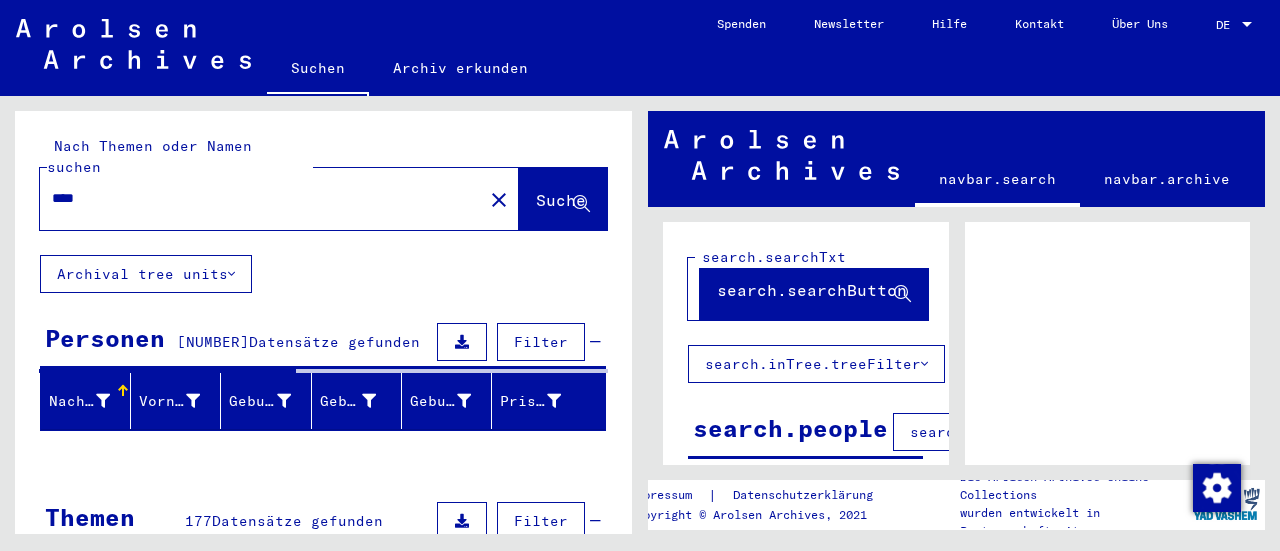 scroll, scrollTop: 56, scrollLeft: 0, axis: vertical 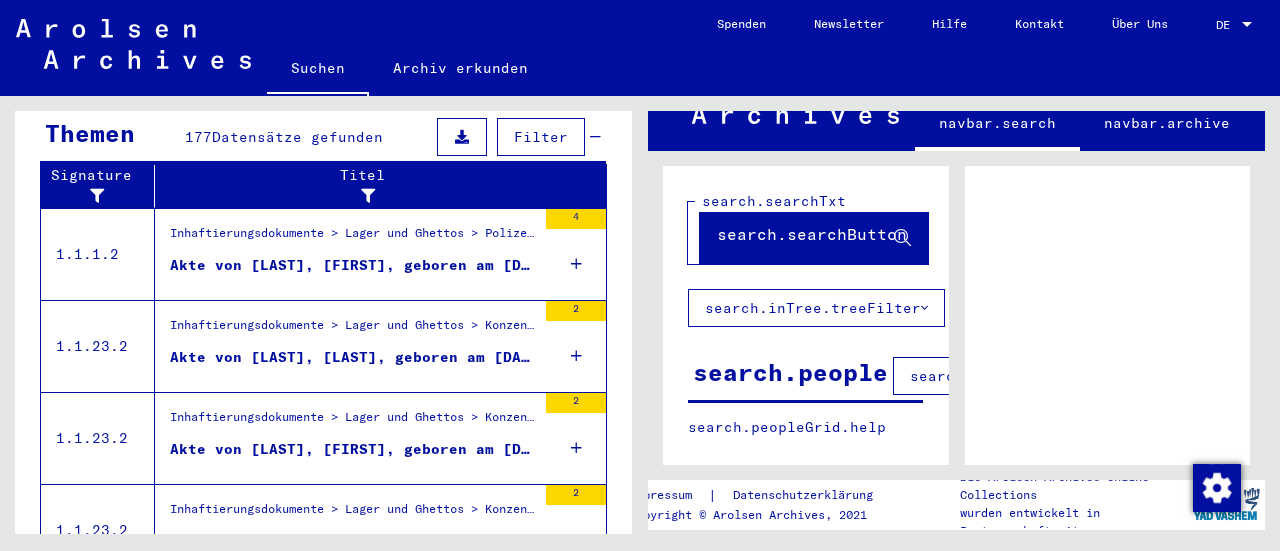 click at bounding box center [576, 448] 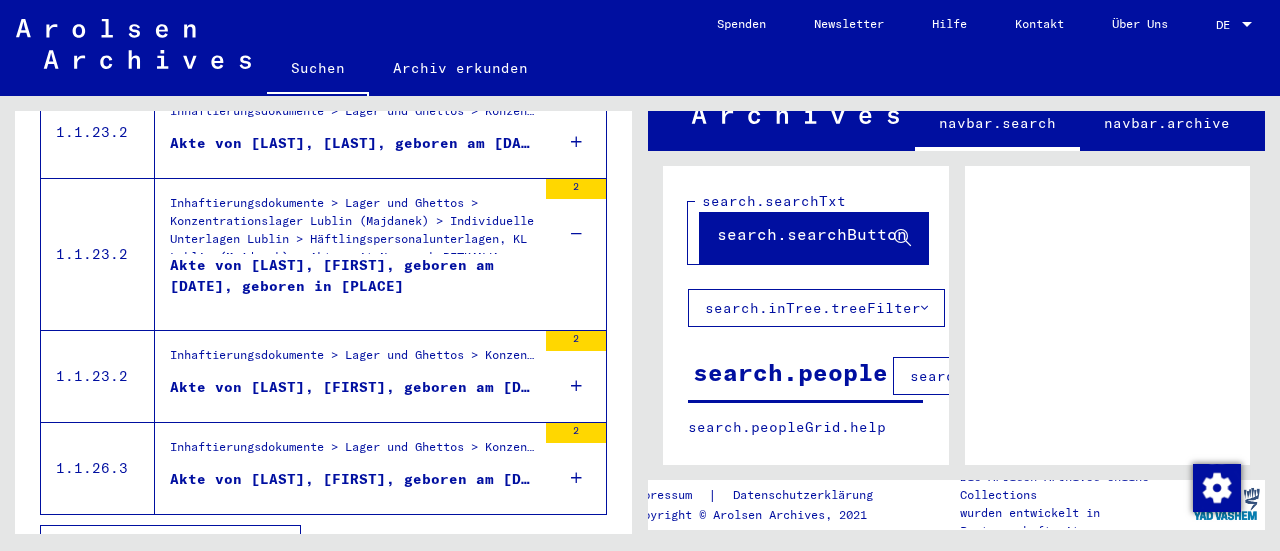 scroll, scrollTop: 909, scrollLeft: 0, axis: vertical 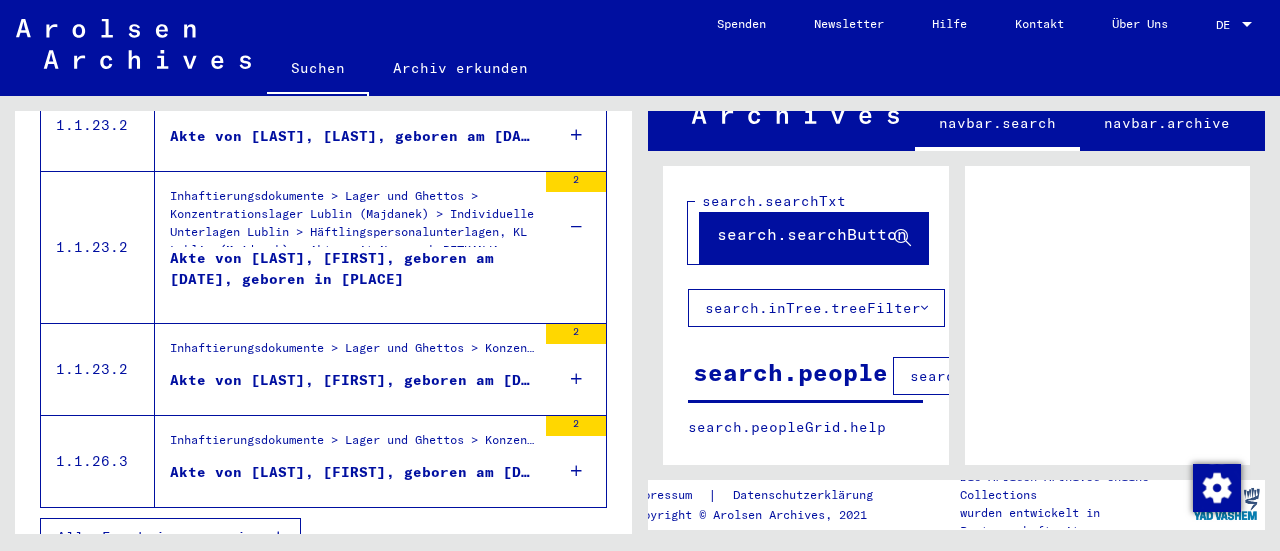click on "Akte von [LAST], [FIRST], geboren am [DATE]" at bounding box center (353, 472) 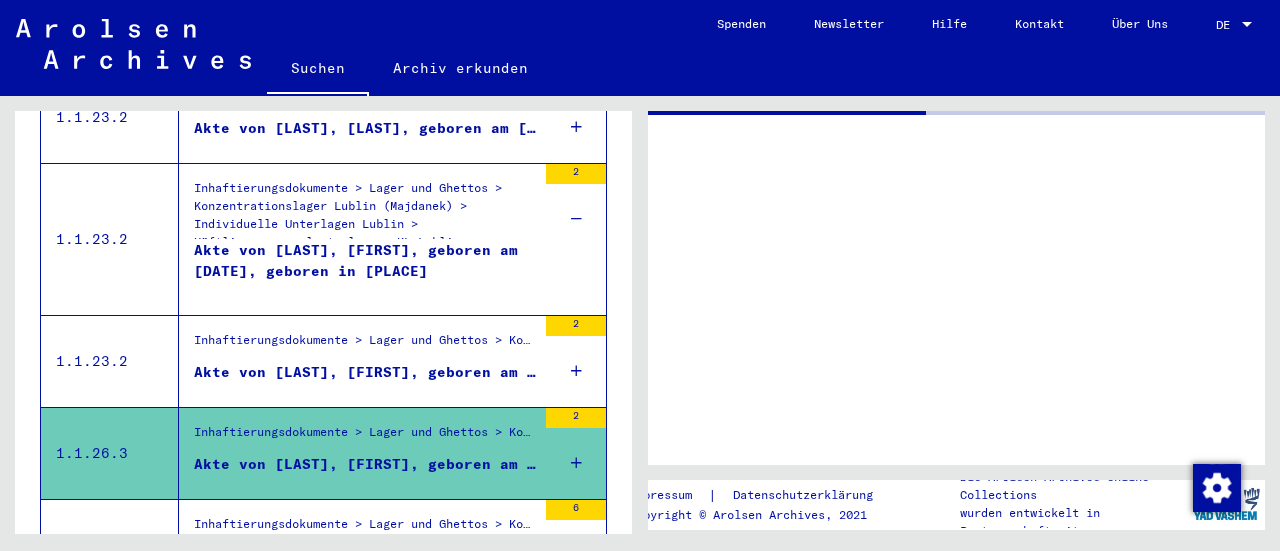 scroll, scrollTop: 0, scrollLeft: 0, axis: both 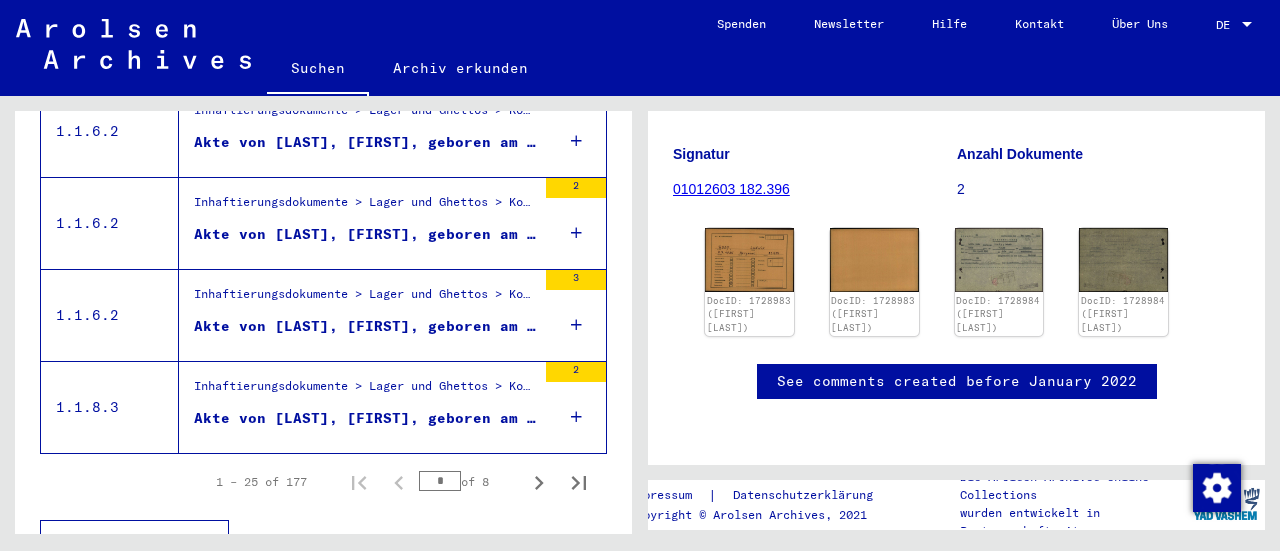 click on "Akte von [LAST], [FIRST], geboren am [DATE]" at bounding box center [365, 326] 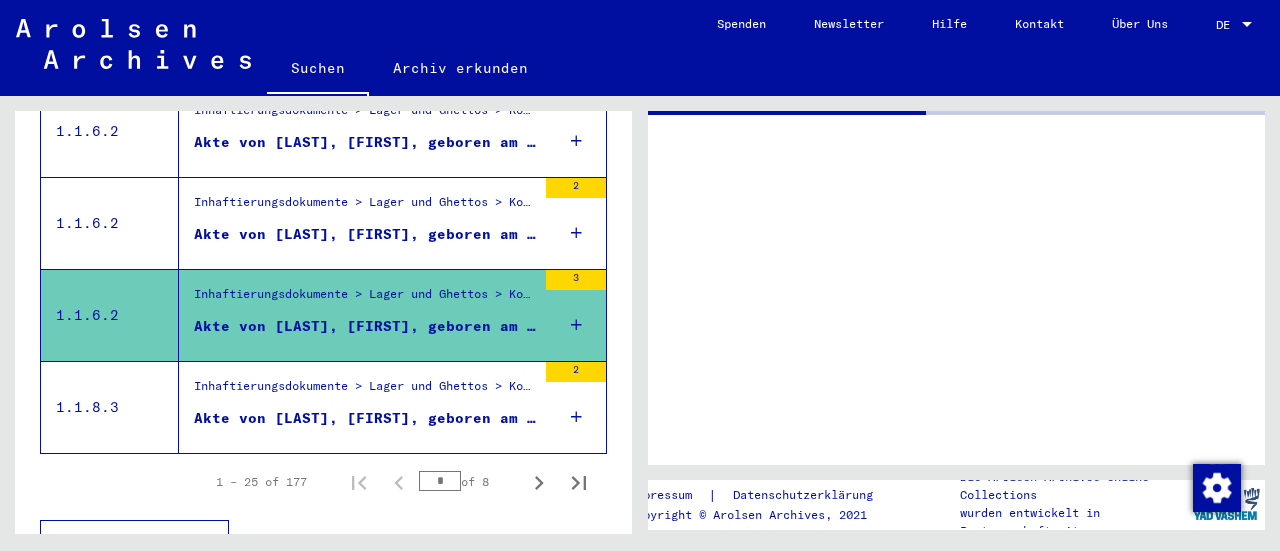 scroll, scrollTop: 0, scrollLeft: 0, axis: both 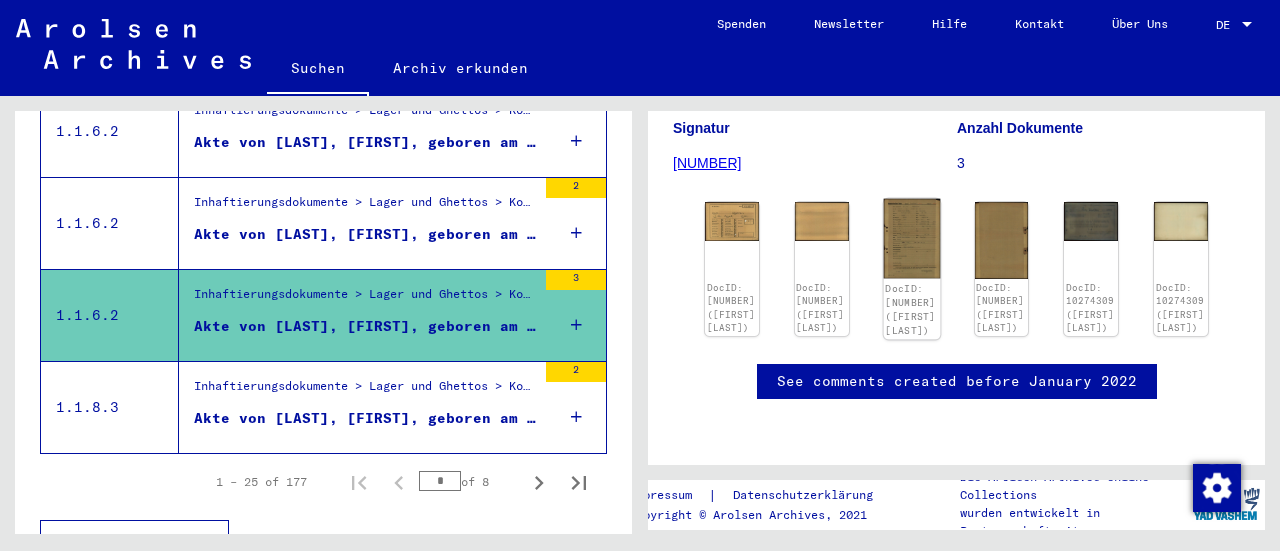 click 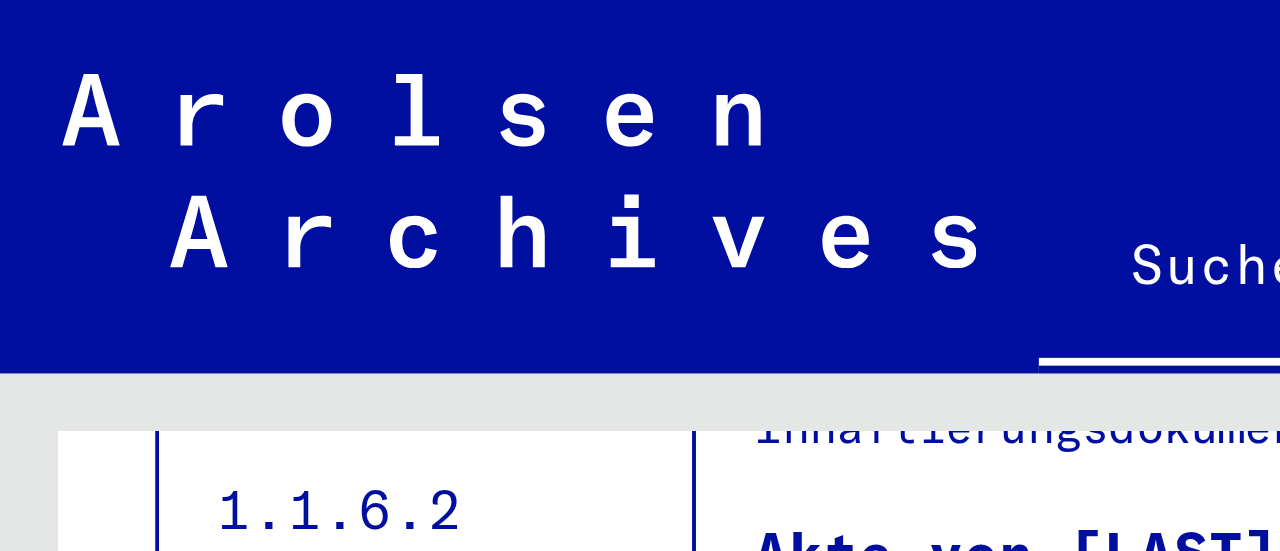 scroll, scrollTop: 0, scrollLeft: 0, axis: both 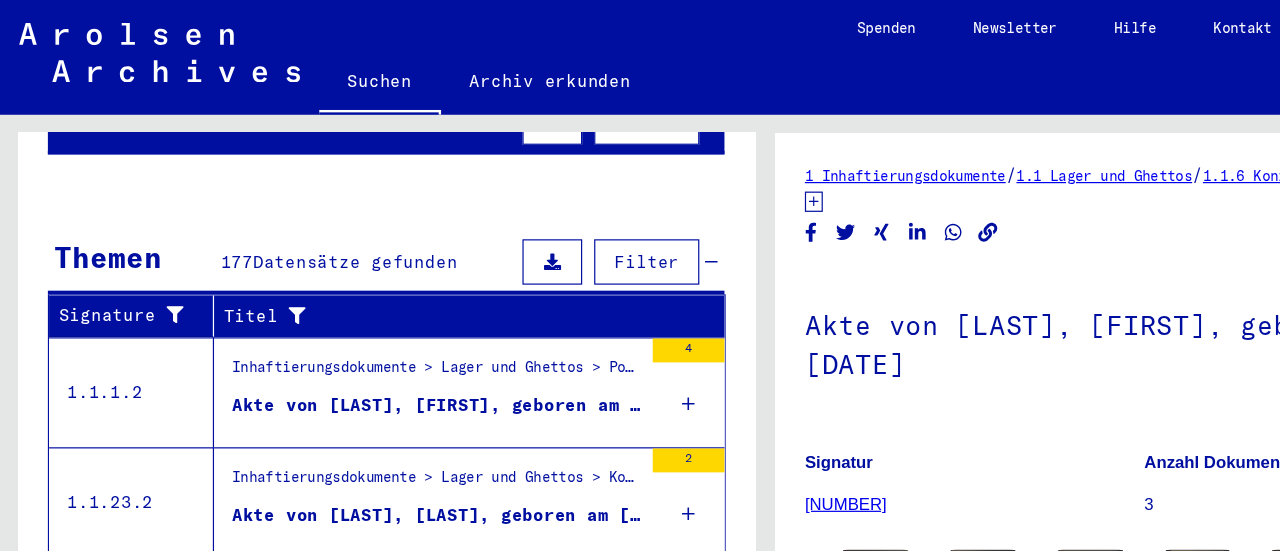 click on "Filter" at bounding box center [541, 219] 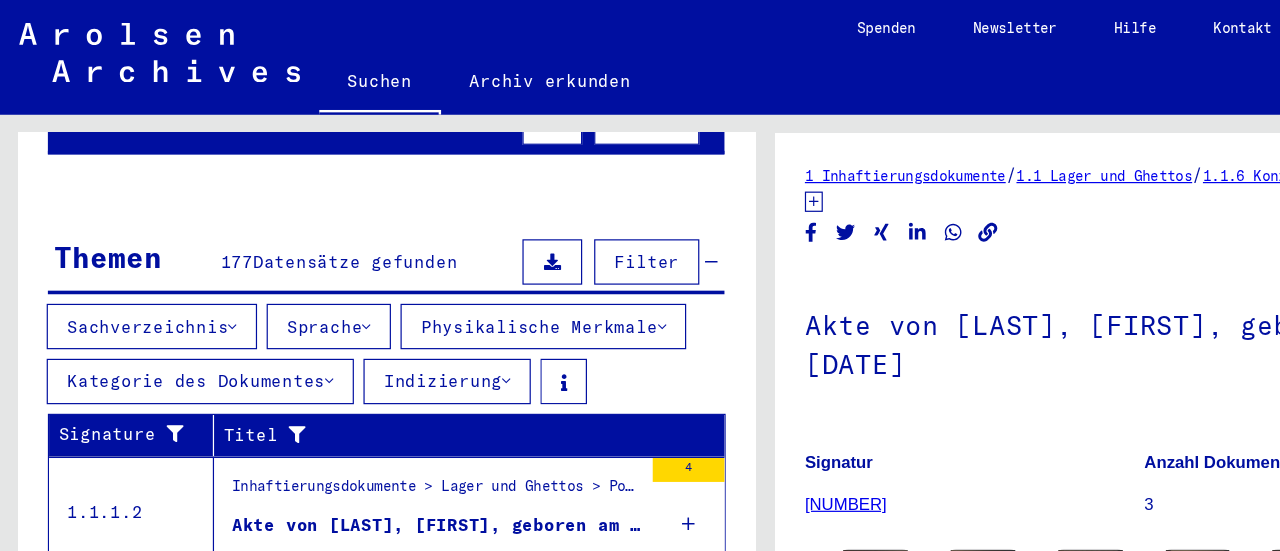 click at bounding box center (275, 319) 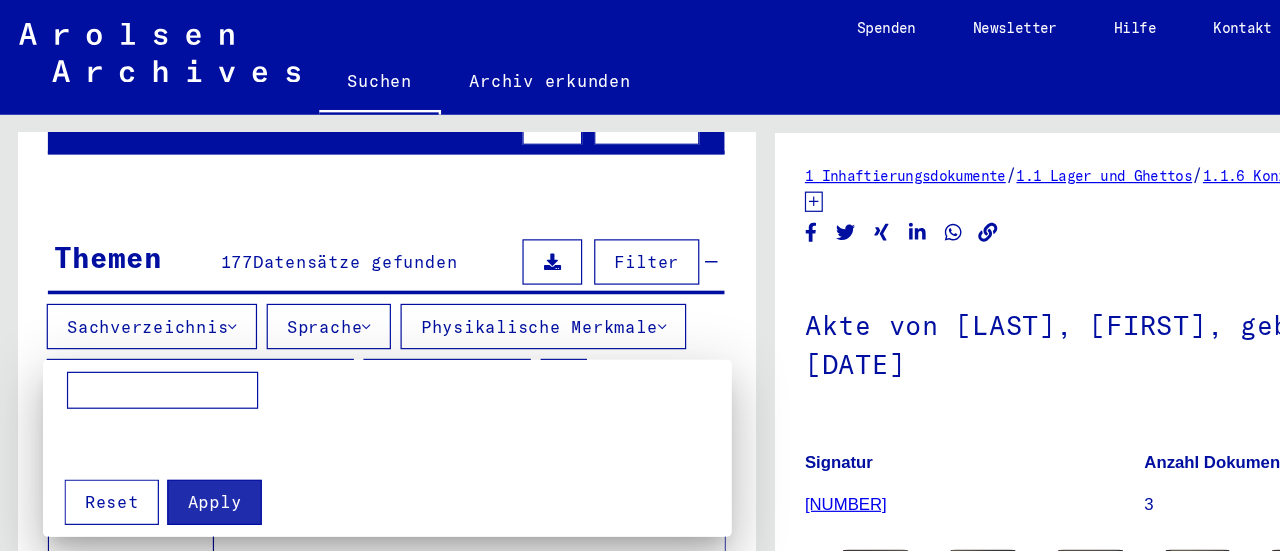 click at bounding box center (640, 275) 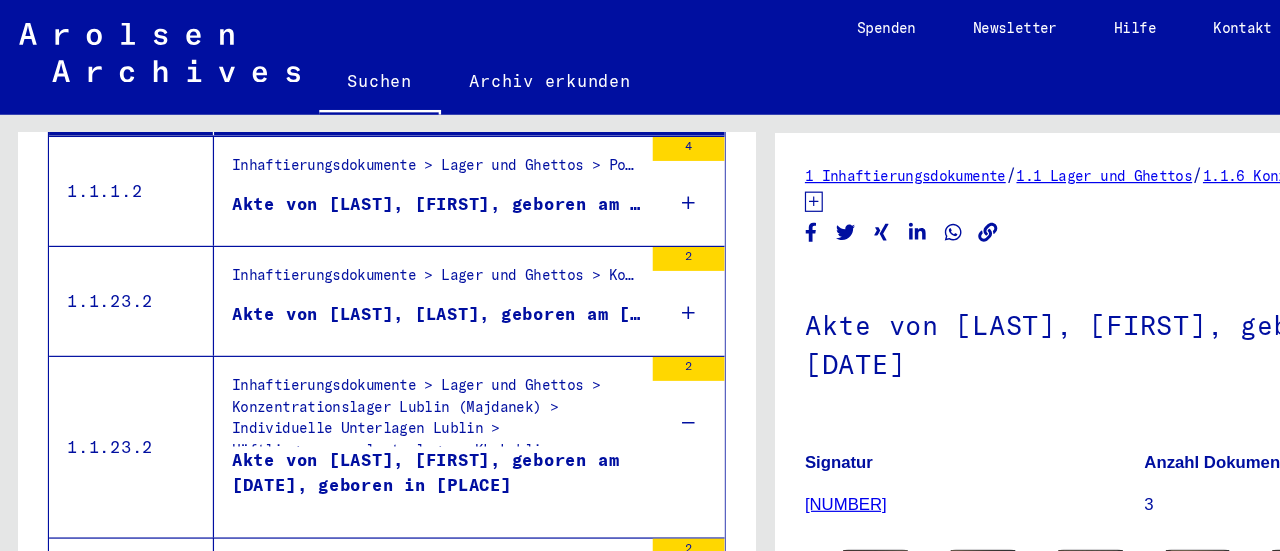 scroll, scrollTop: 510, scrollLeft: 0, axis: vertical 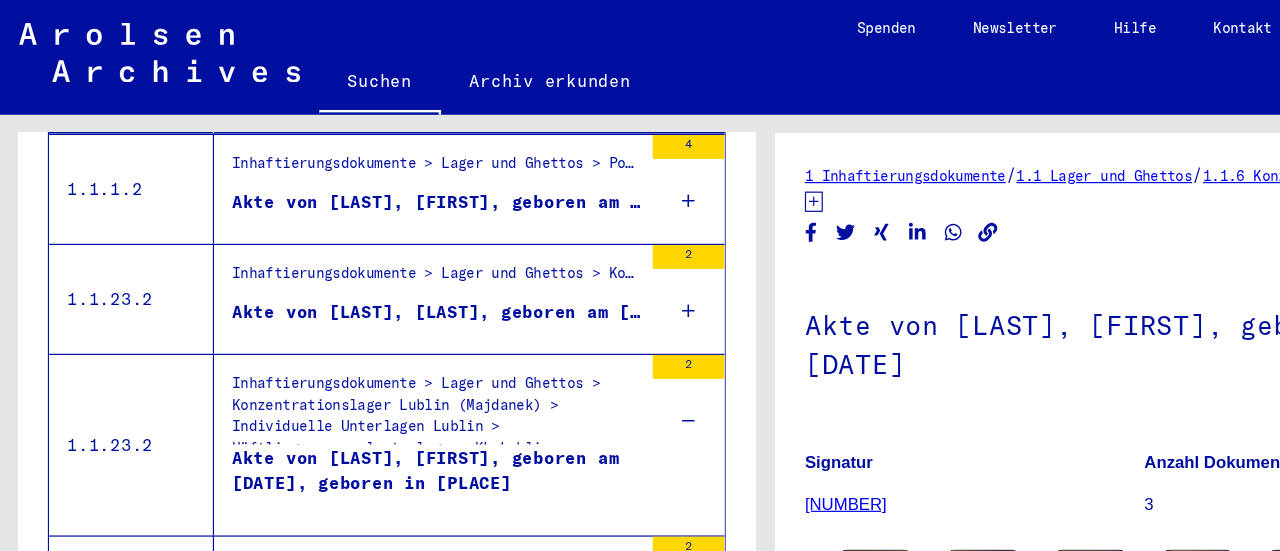 drag, startPoint x: 452, startPoint y: 375, endPoint x: 392, endPoint y: 376, distance: 60.00833 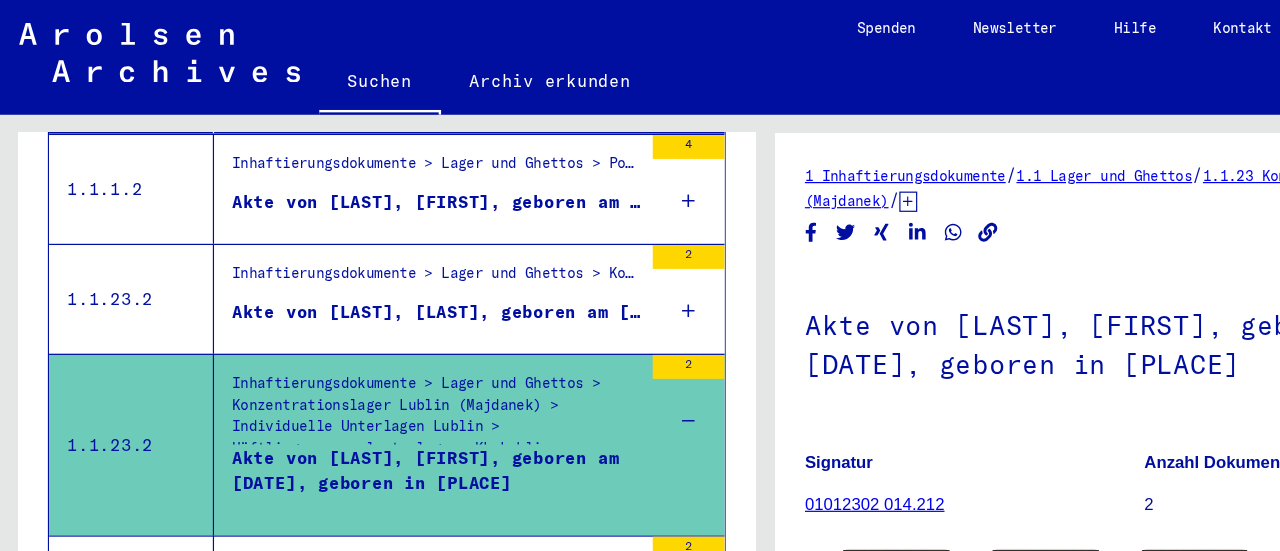 scroll, scrollTop: 0, scrollLeft: 0, axis: both 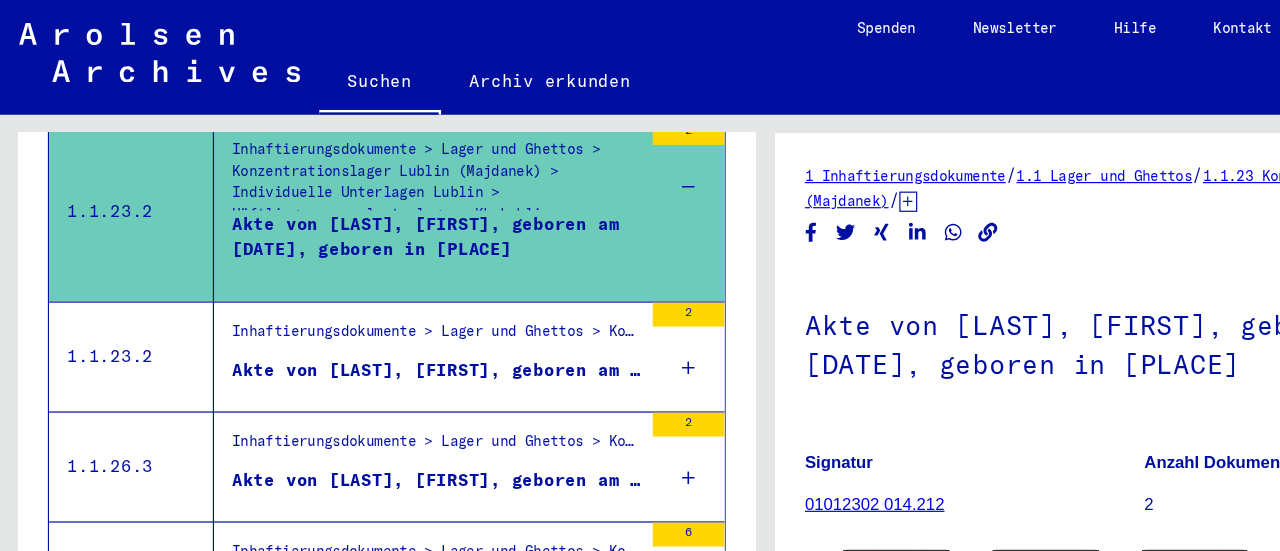 click on "Akte von [LAST], [FIRST], geboren am [DATE], geboren in [PLACE]" at bounding box center [365, 309] 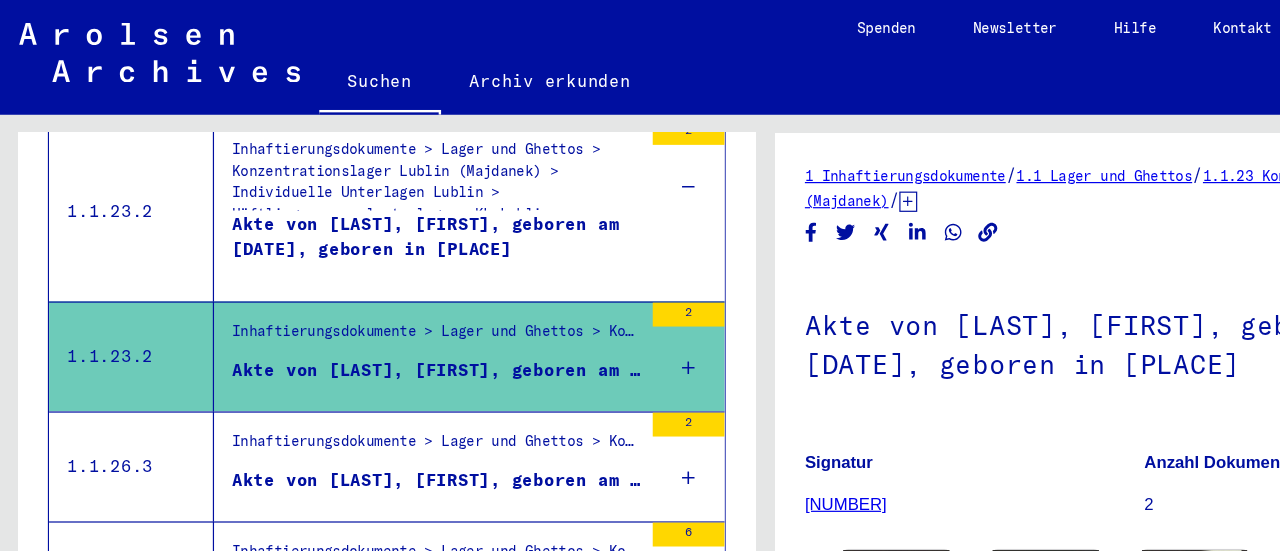 scroll, scrollTop: 0, scrollLeft: 0, axis: both 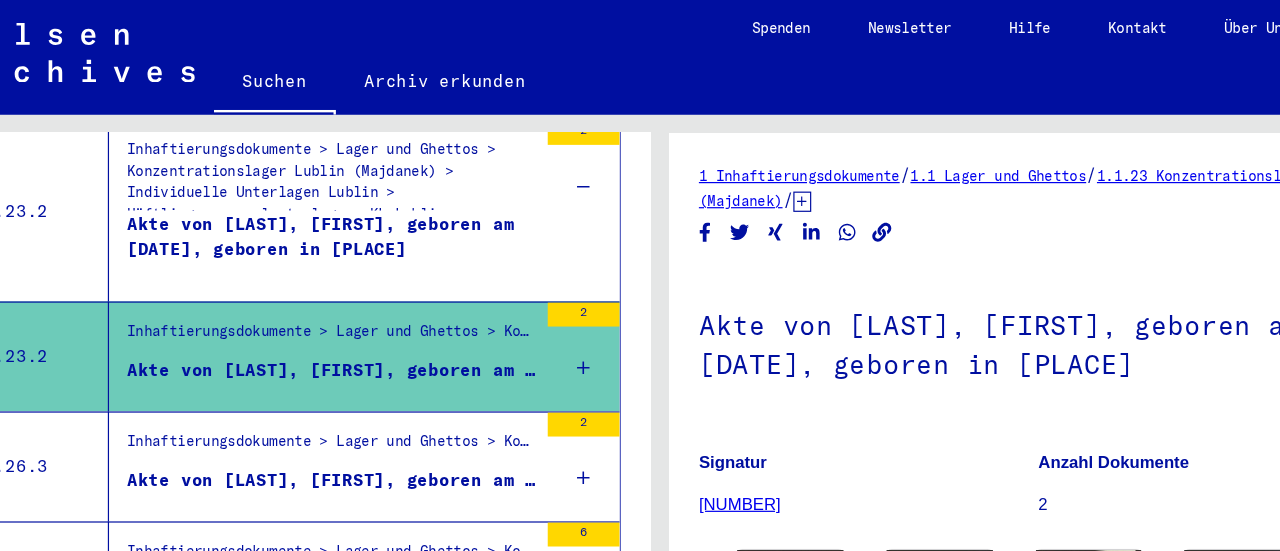 click on "Akte von [LAST], [FIRST], geboren am [DATE], geboren in [PLACE]" 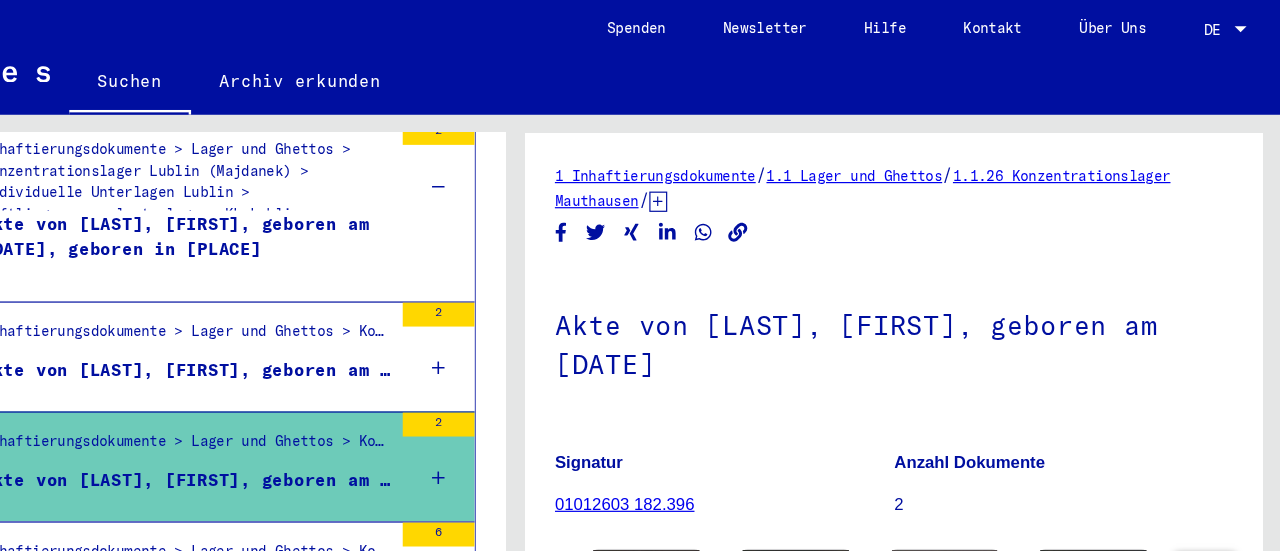 scroll, scrollTop: 0, scrollLeft: 0, axis: both 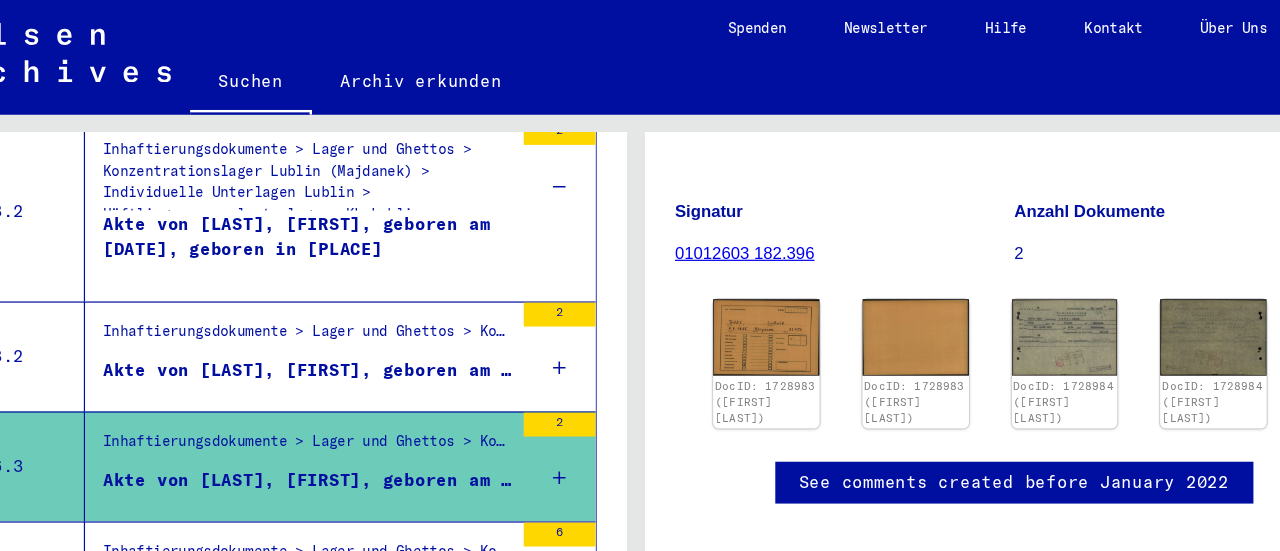click 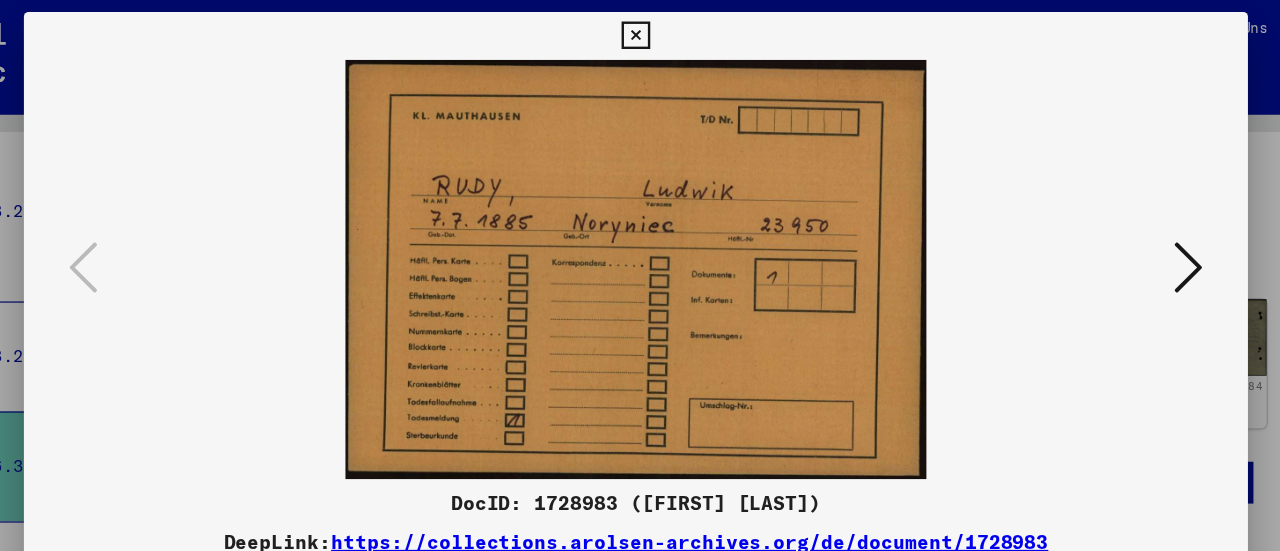 click at bounding box center (1102, 224) 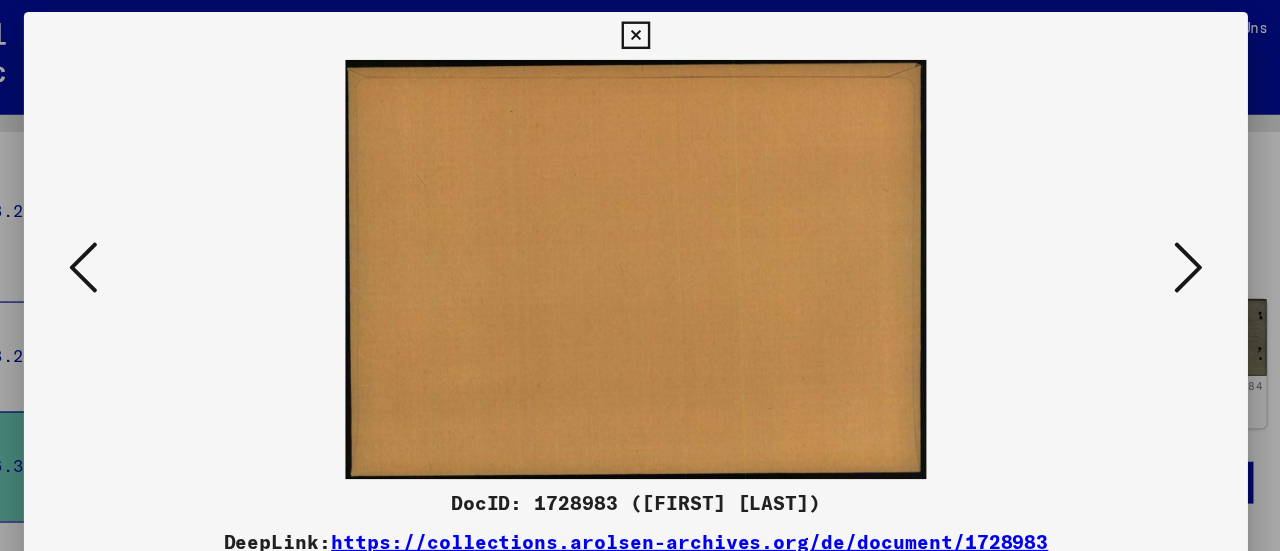 click at bounding box center [1102, 224] 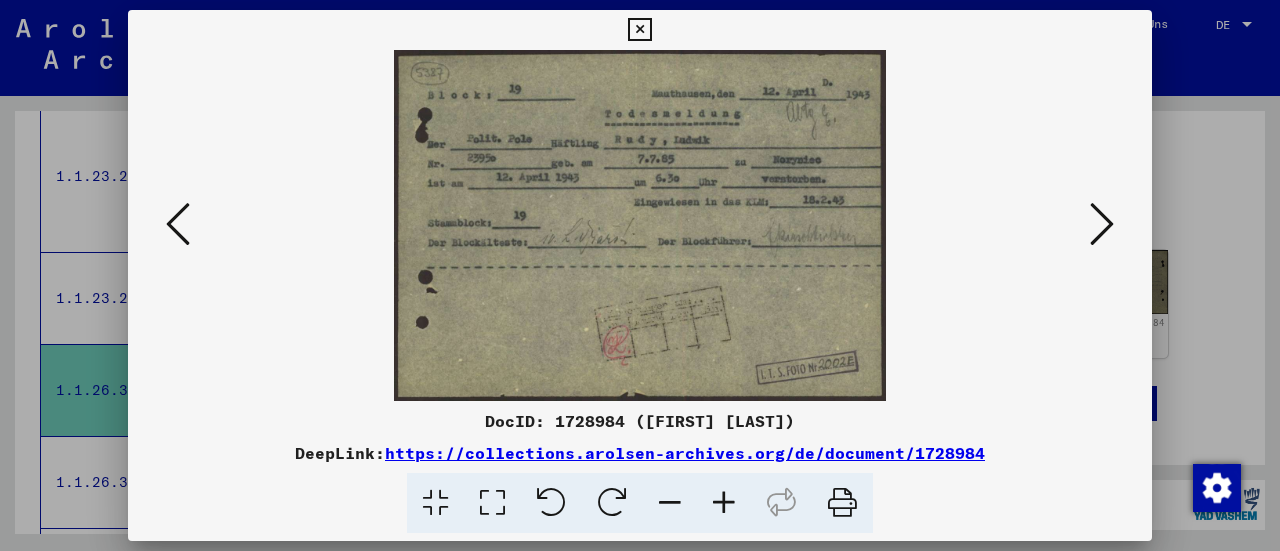 click at bounding box center [1102, 224] 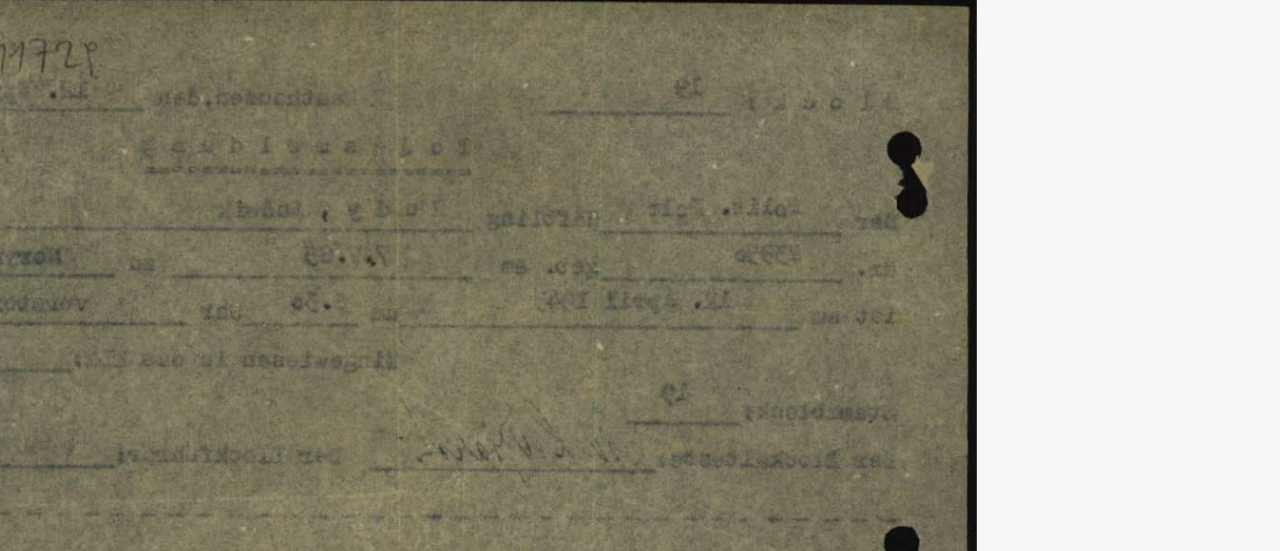 click at bounding box center [640, 225] 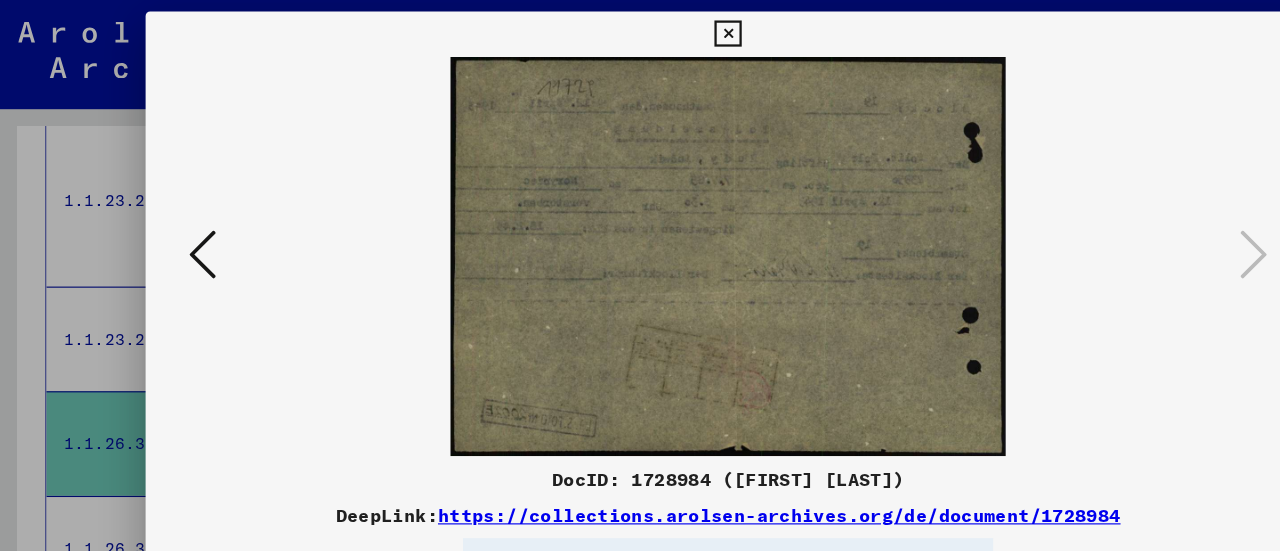 click on "https://collections.arolsen-archives.org/de/document/1728984" at bounding box center [685, 453] 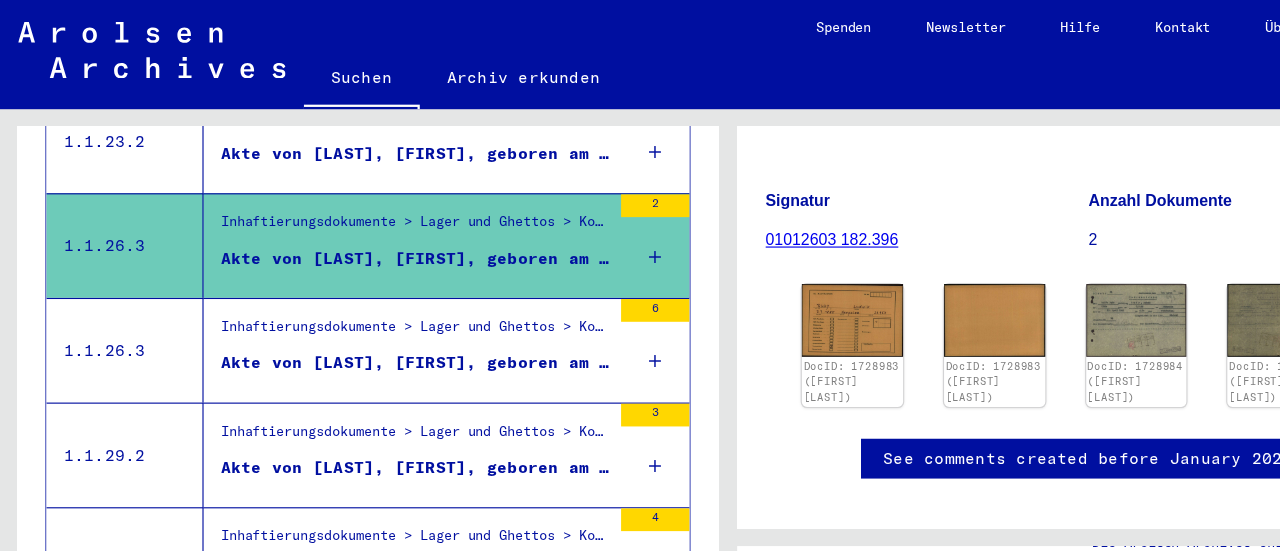 scroll, scrollTop: 878, scrollLeft: 0, axis: vertical 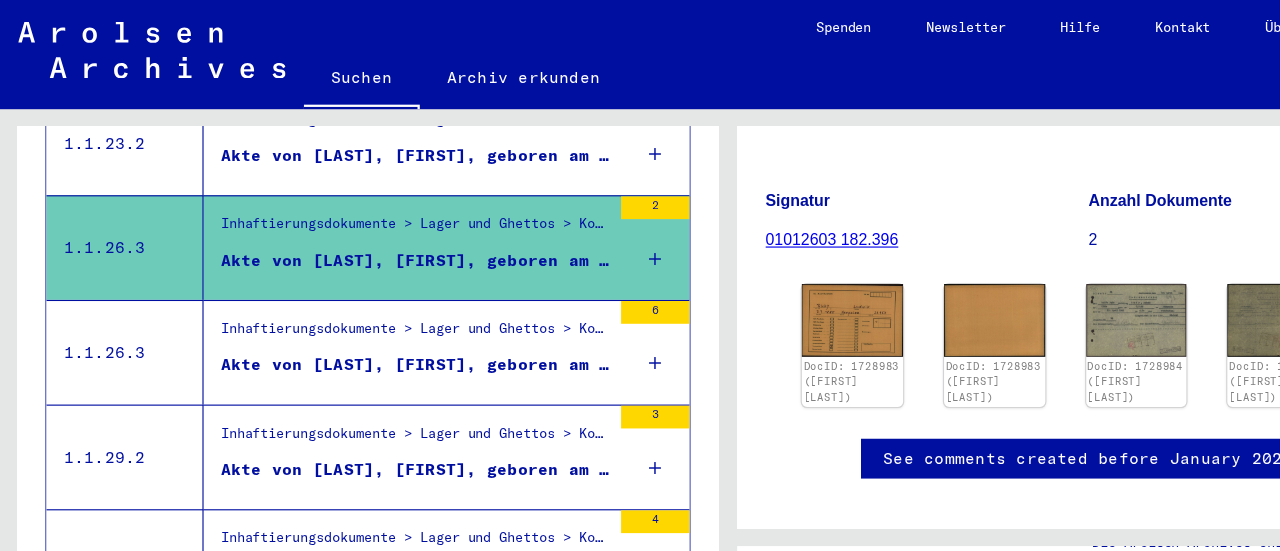 click on "Inhaftierungsdokumente > Lager und Ghettos > Konzentrationslager Mauthausen > Individuelle Unterlagen Männer Mauthausen > Individuelle Häftlings Unterlagen - KL Mauthausen > Akten mit Namen ab ROZKIEWICZ" at bounding box center (365, 294) 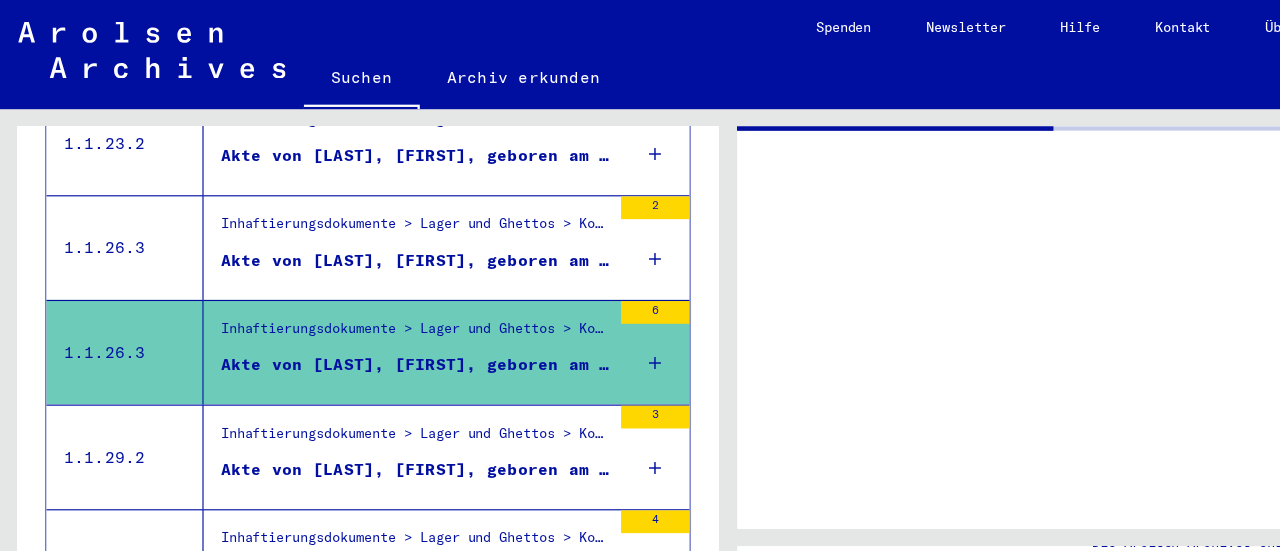scroll, scrollTop: 0, scrollLeft: 0, axis: both 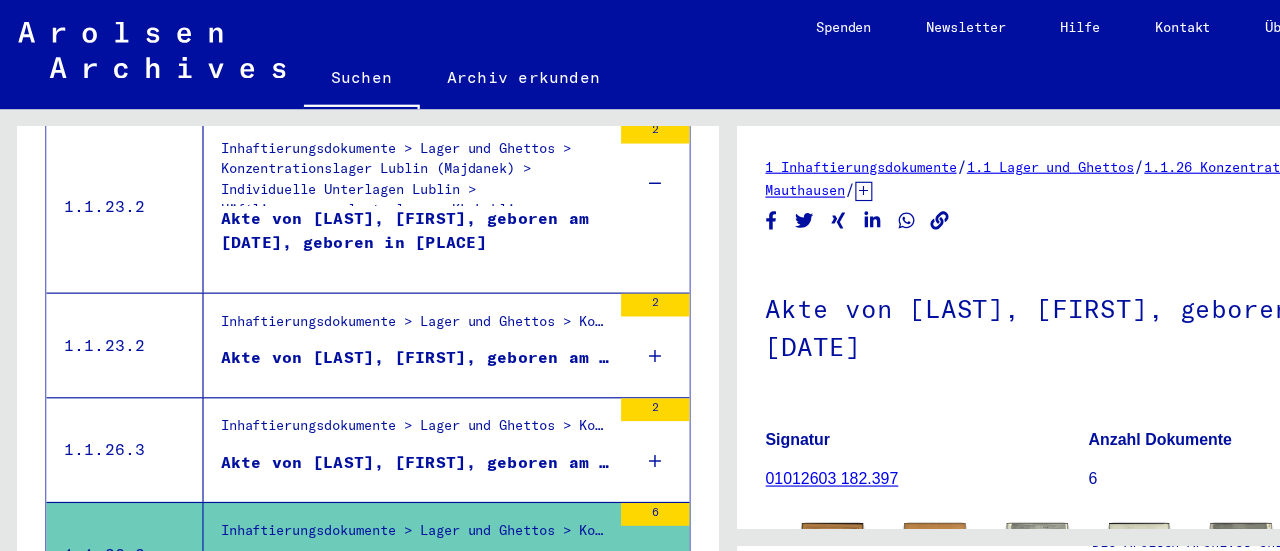 click on "Akte von [LAST], [FIRST], geboren am [DATE], geboren in [PLACE]" at bounding box center [365, 314] 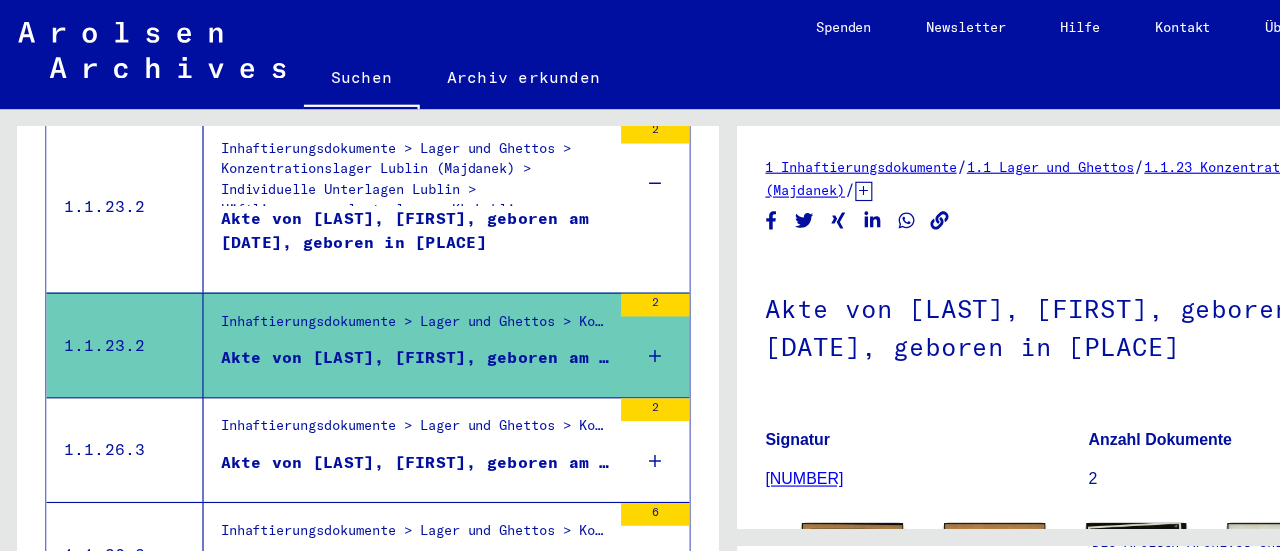 scroll, scrollTop: 0, scrollLeft: 0, axis: both 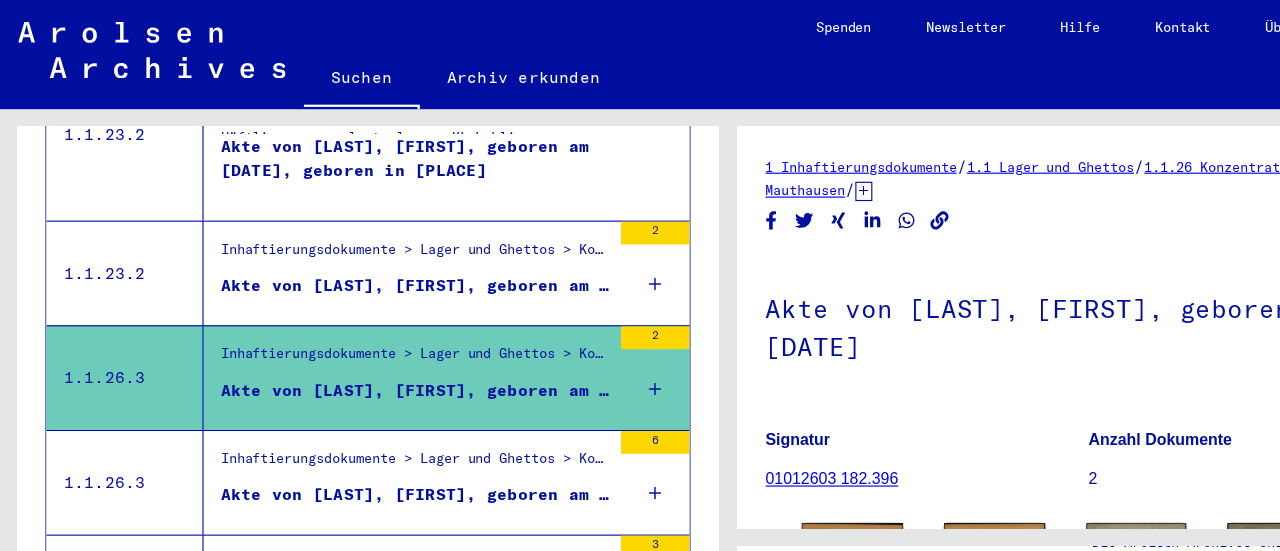click on "Akte von [LAST], [FIRST], geboren am [DATE]" at bounding box center [365, 435] 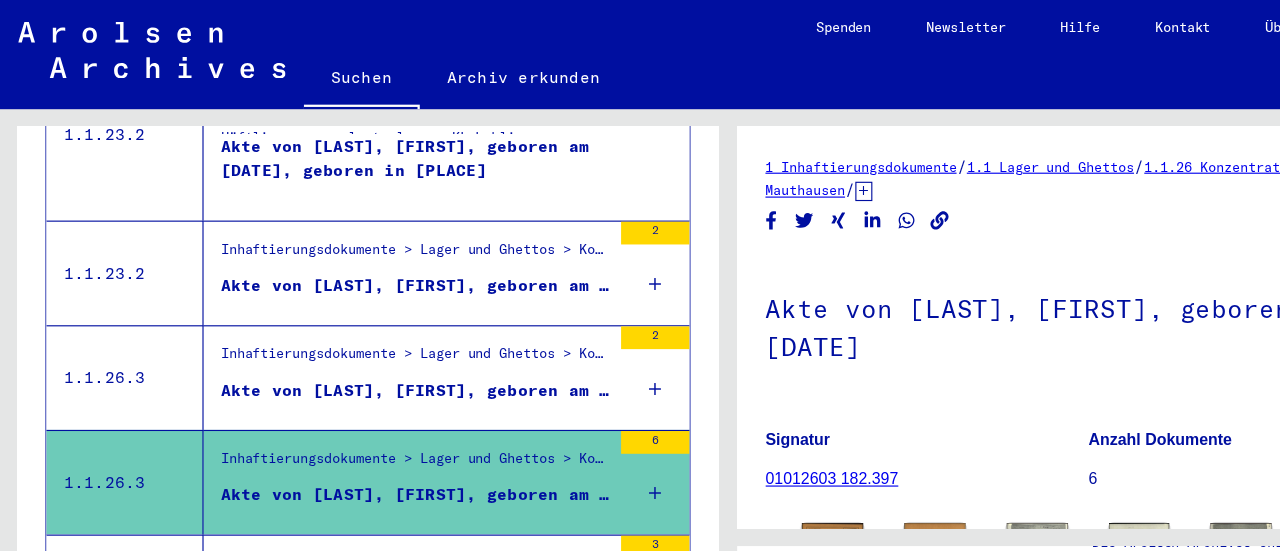 scroll, scrollTop: 0, scrollLeft: 0, axis: both 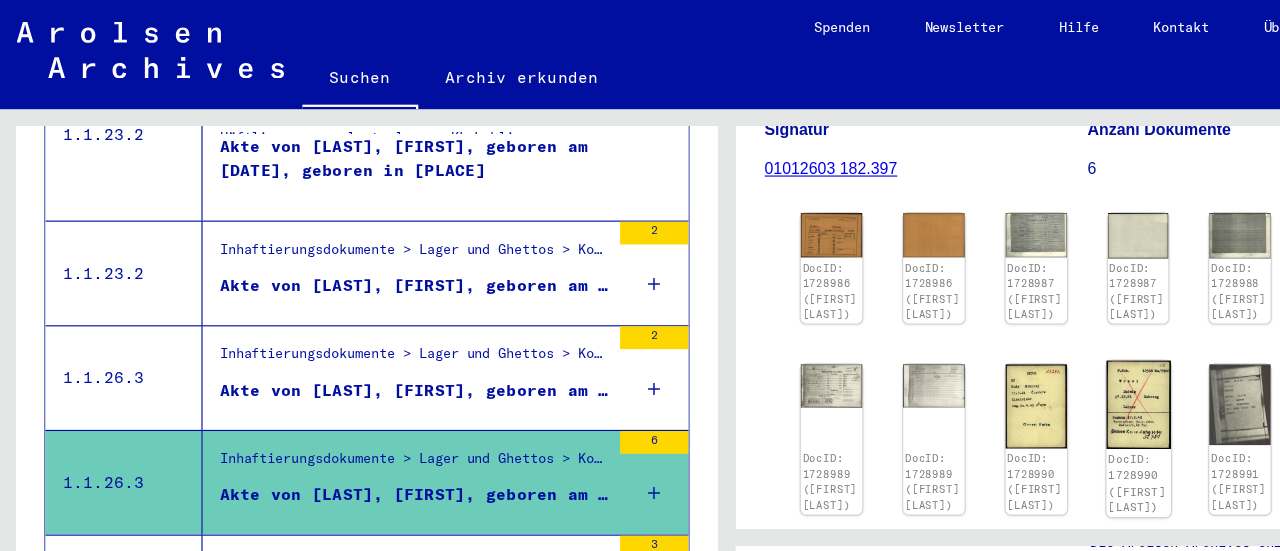click 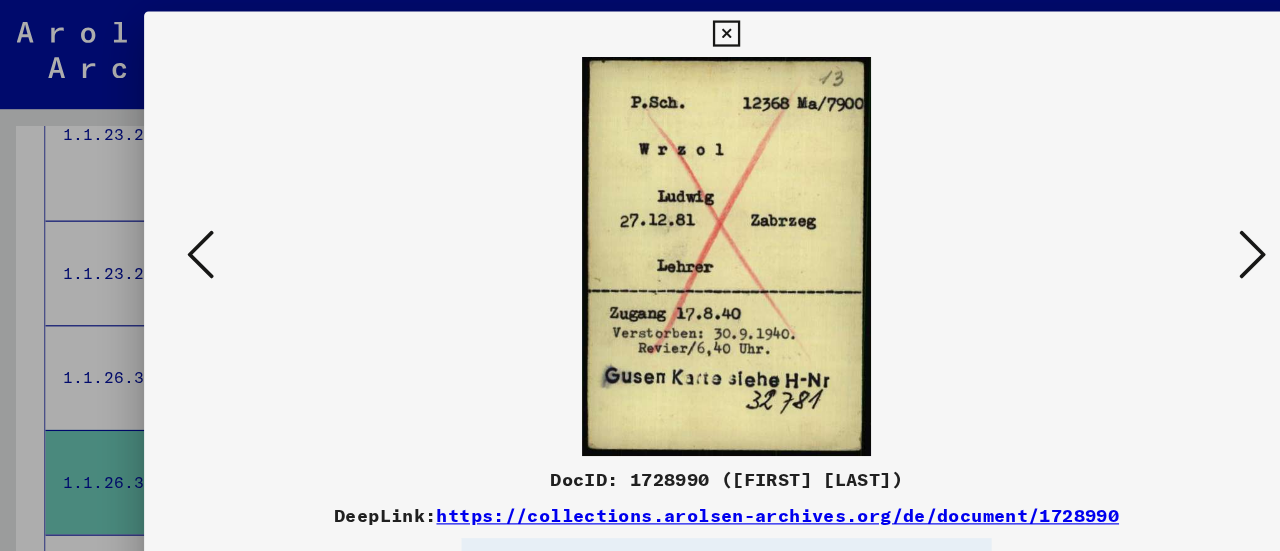 click at bounding box center [1102, 224] 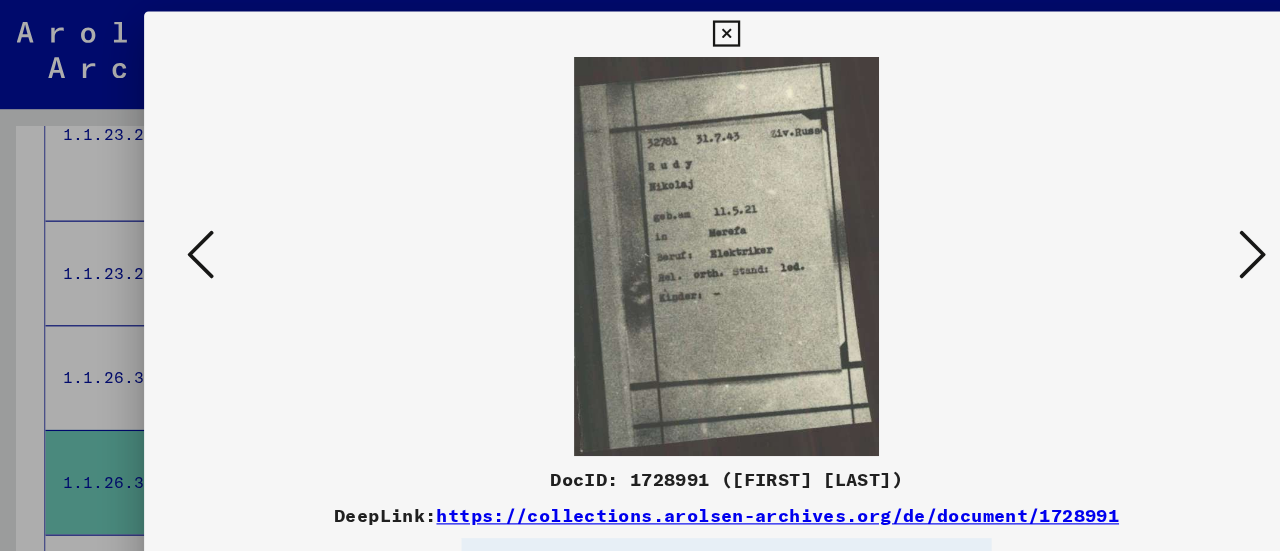 click at bounding box center [1102, 224] 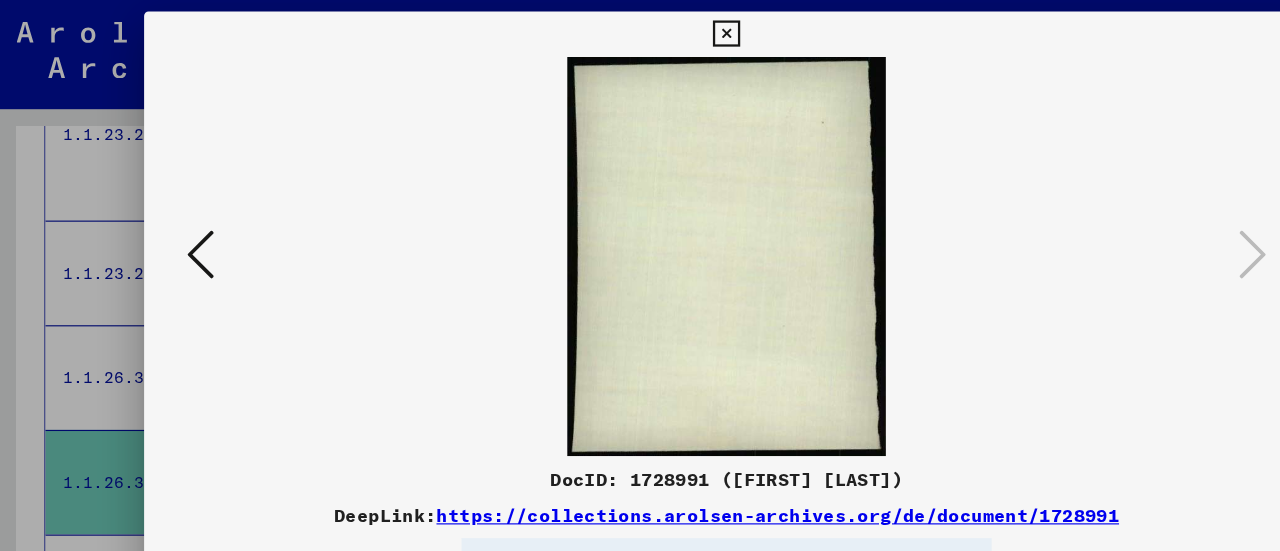 click at bounding box center [640, 225] 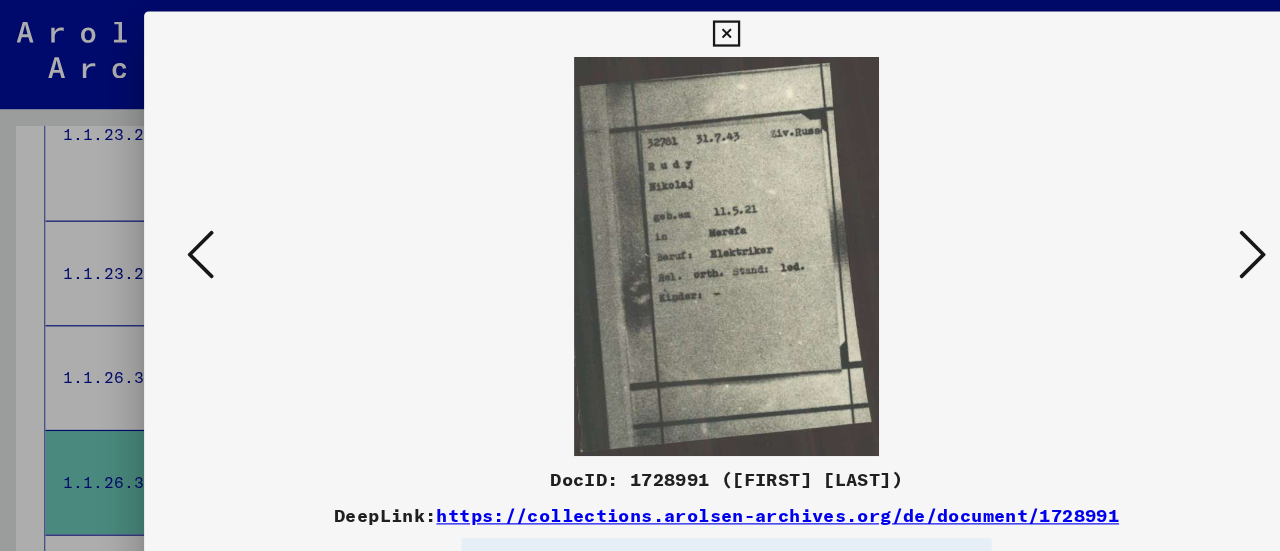 click at bounding box center [178, 225] 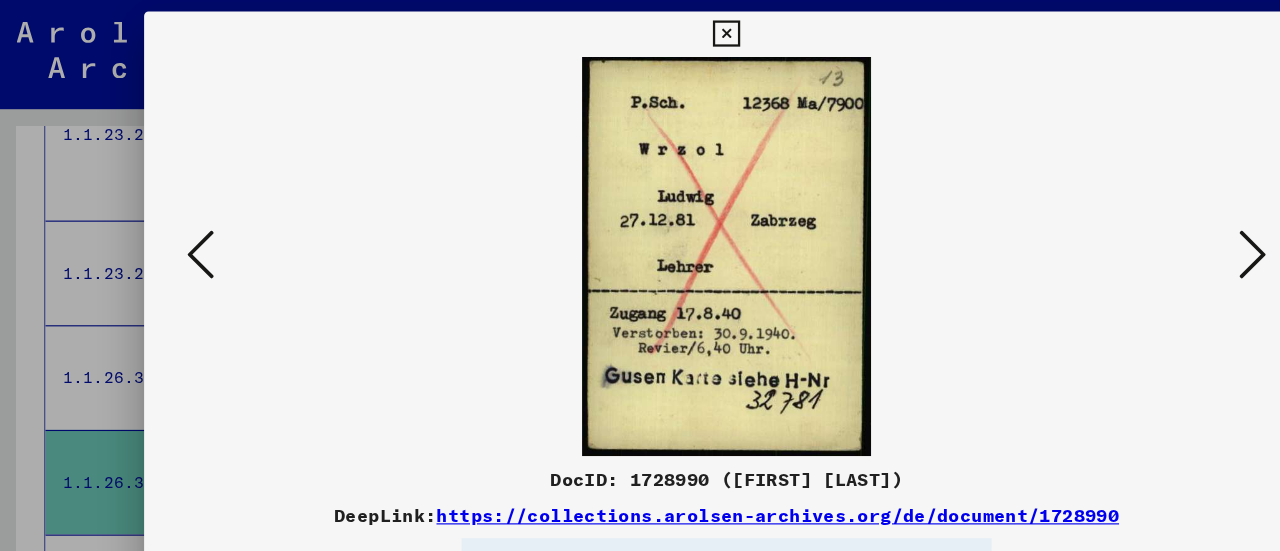click at bounding box center [178, 225] 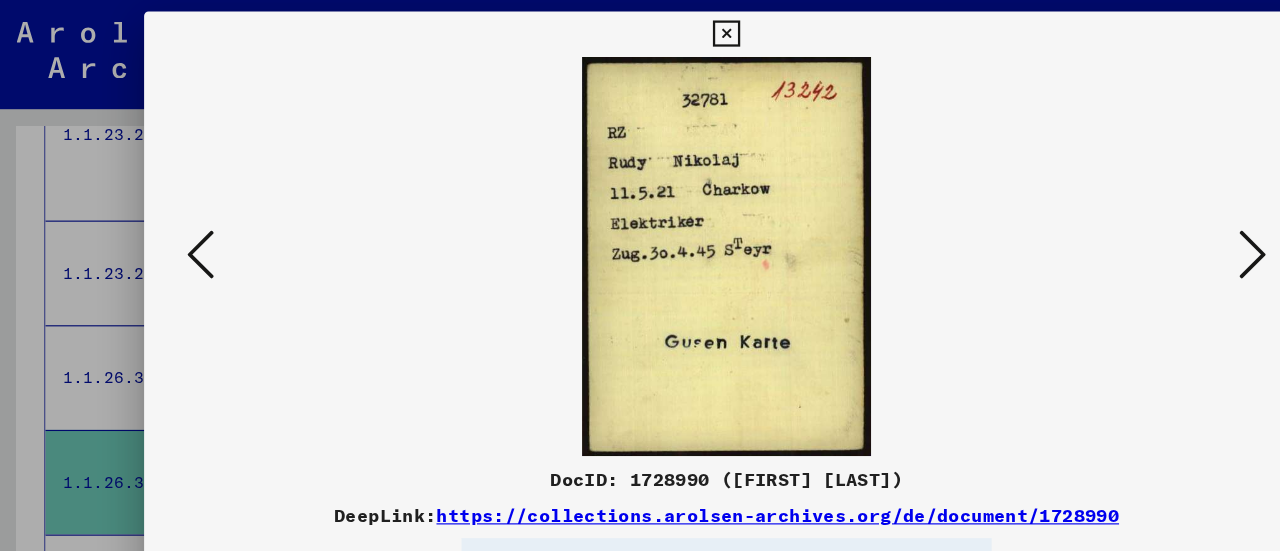 click at bounding box center (178, 224) 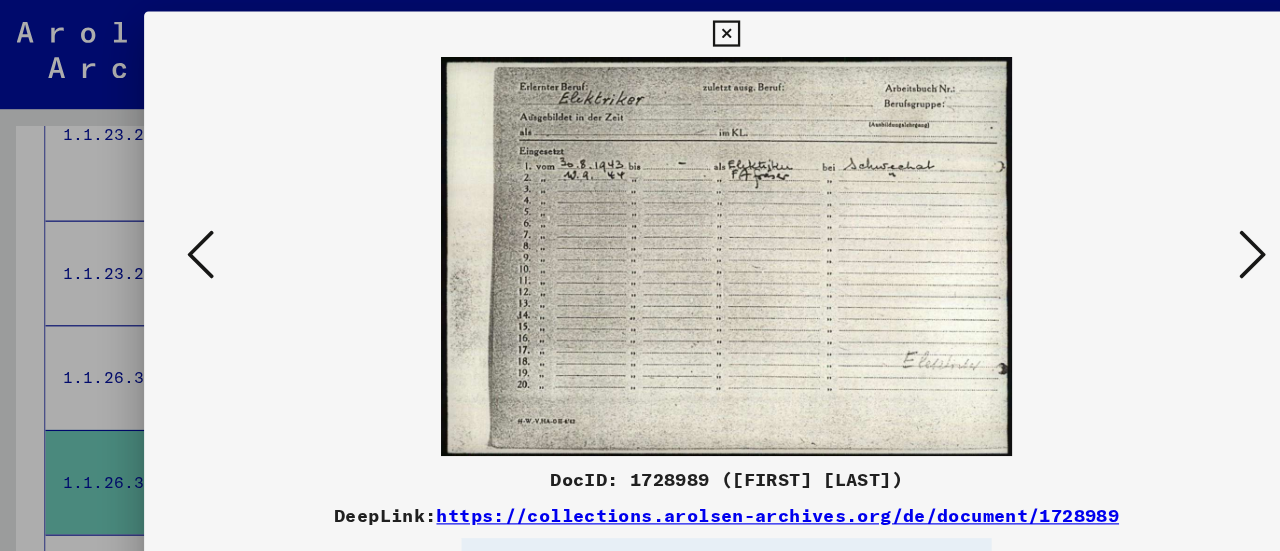 click at bounding box center [178, 224] 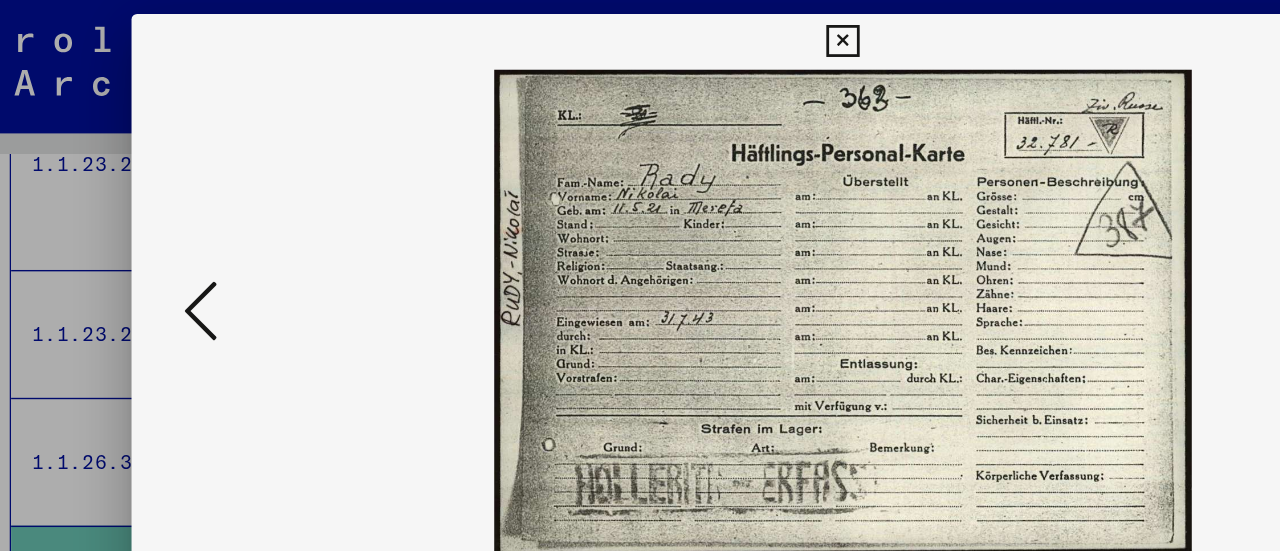 click at bounding box center [178, 224] 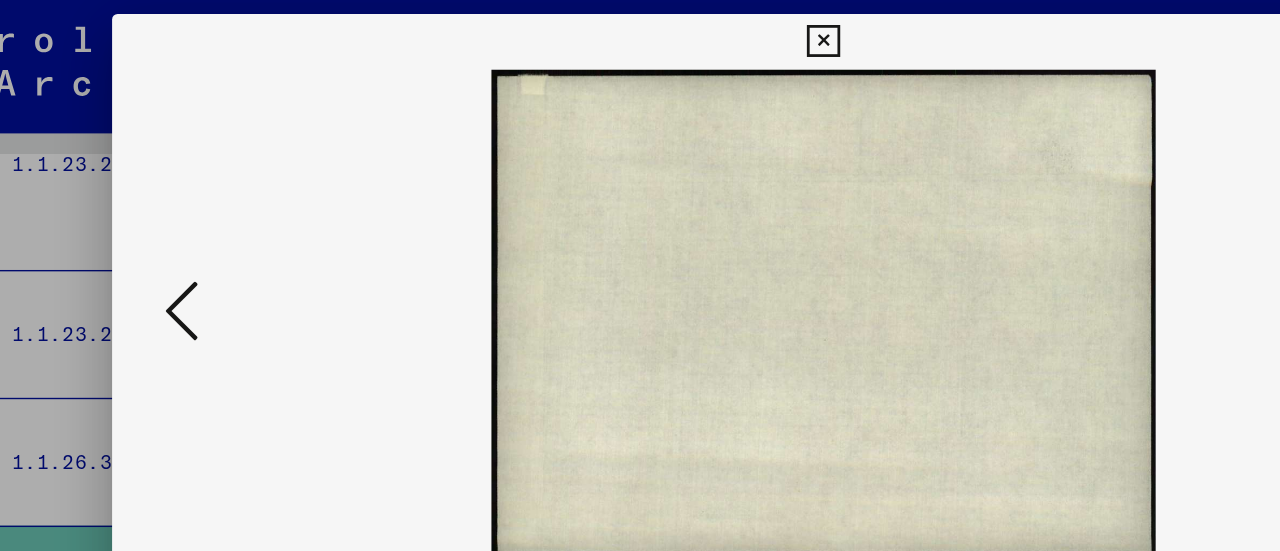 click at bounding box center [178, 224] 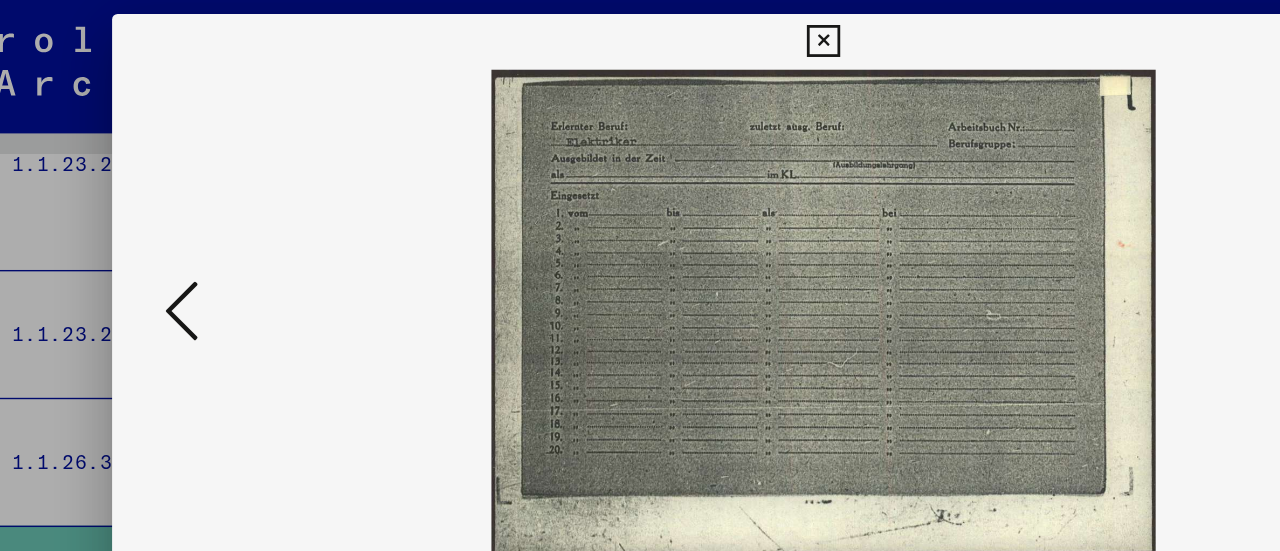 click at bounding box center [178, 225] 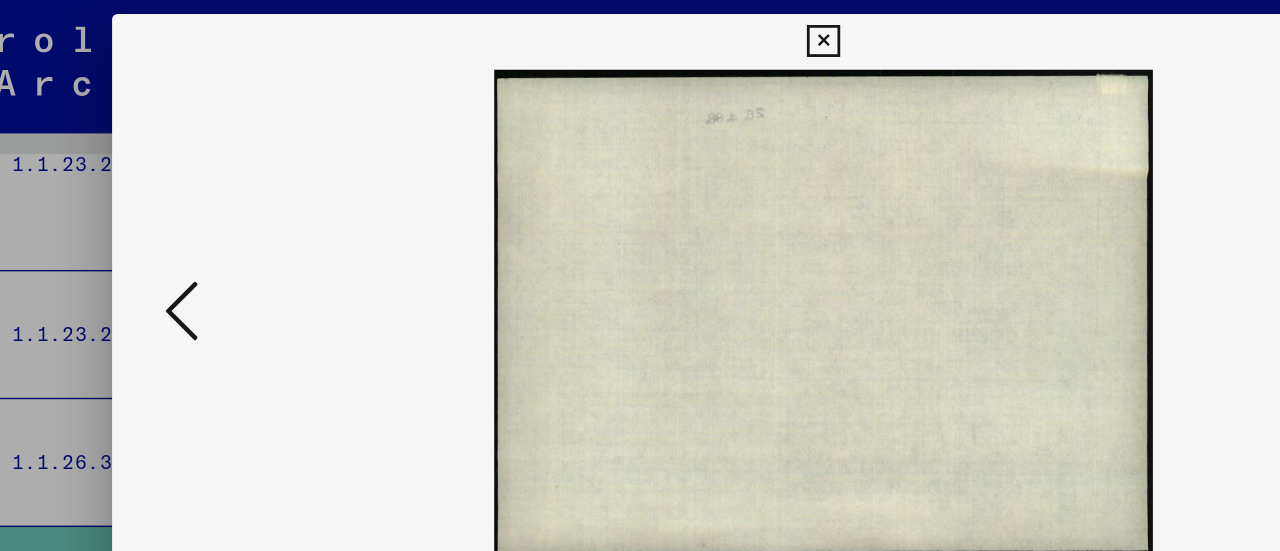 click at bounding box center [639, 30] 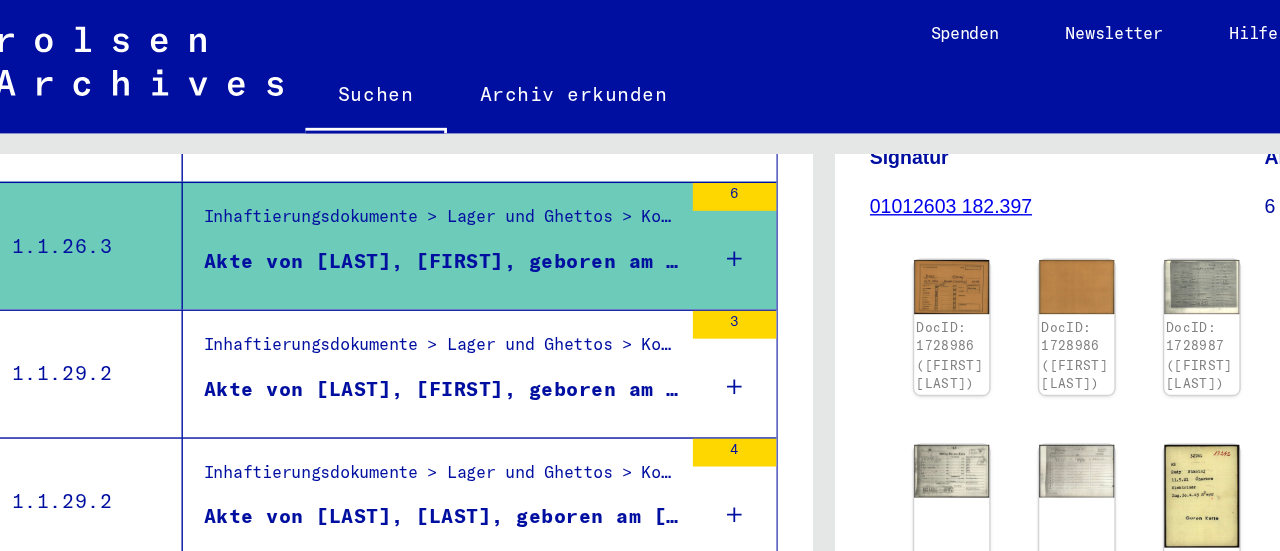 scroll, scrollTop: 1012, scrollLeft: 0, axis: vertical 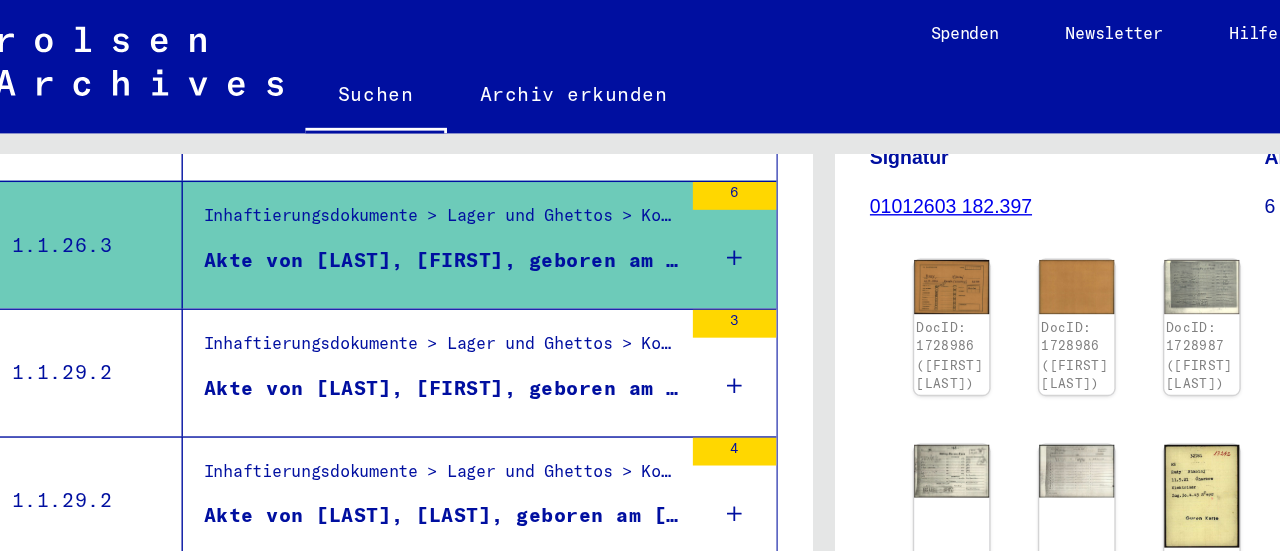 click on "Akte von [LAST], [FIRST], geboren am [DATE], geboren in [CITY]" at bounding box center (365, 279) 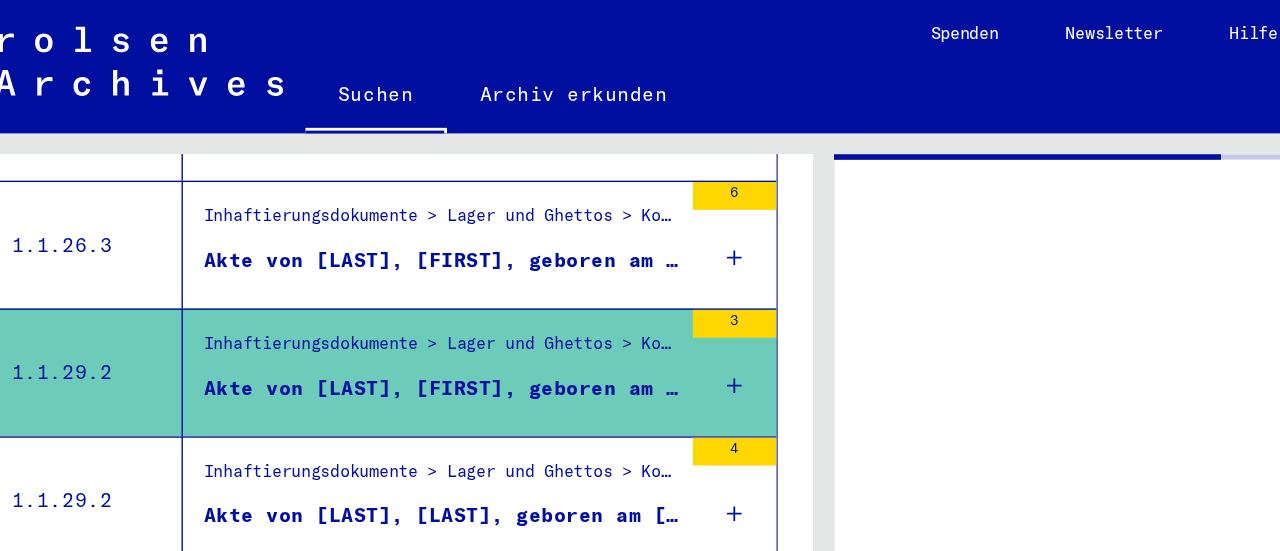scroll, scrollTop: 0, scrollLeft: 0, axis: both 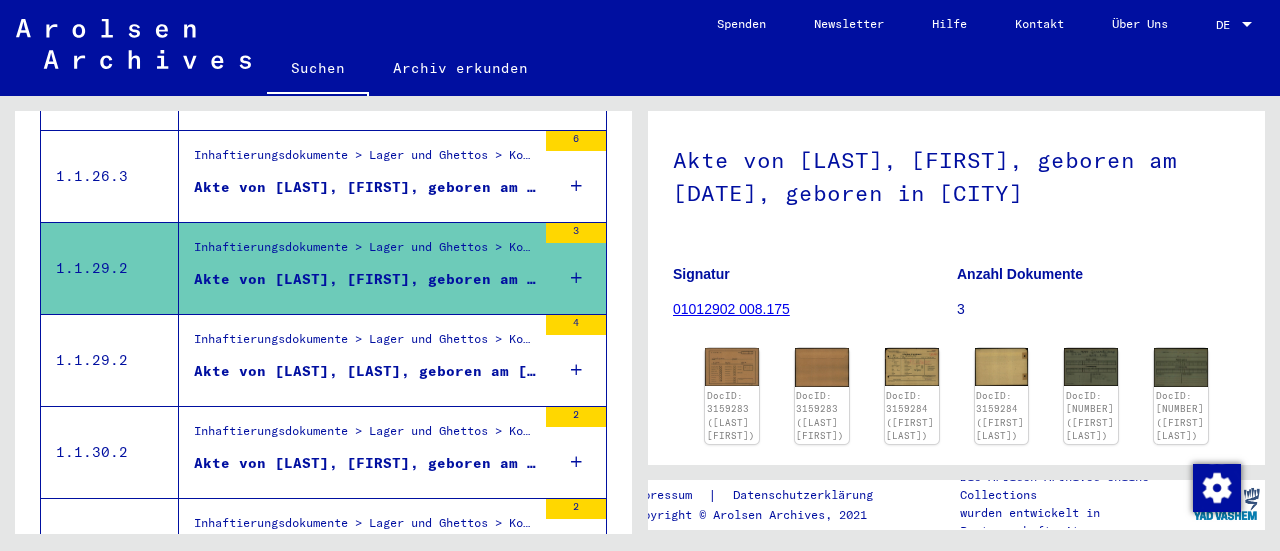 click 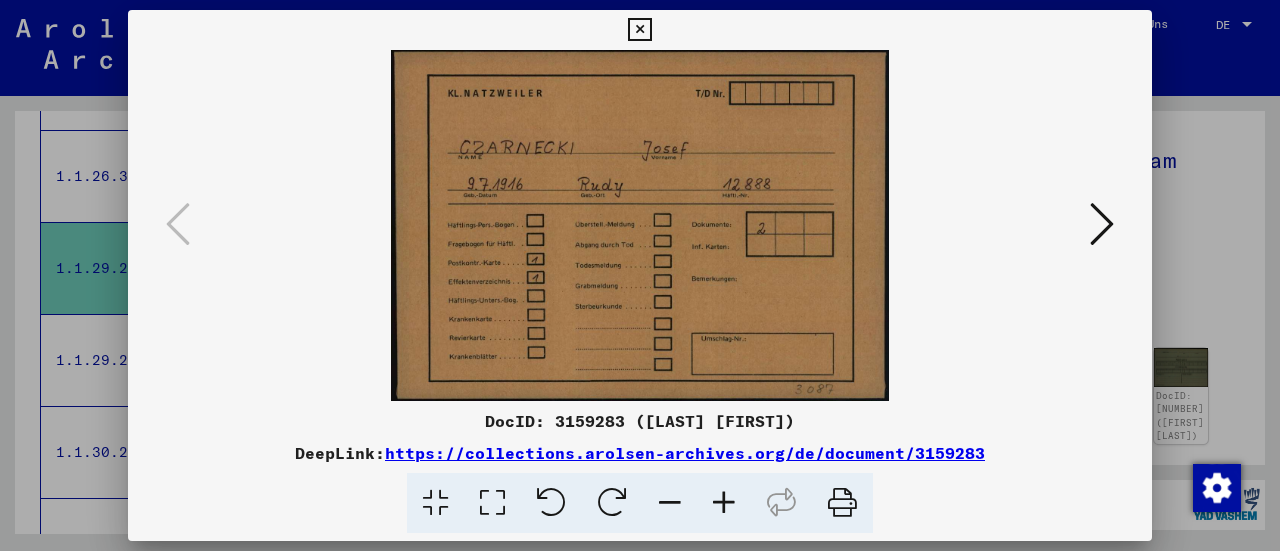 click at bounding box center [1102, 224] 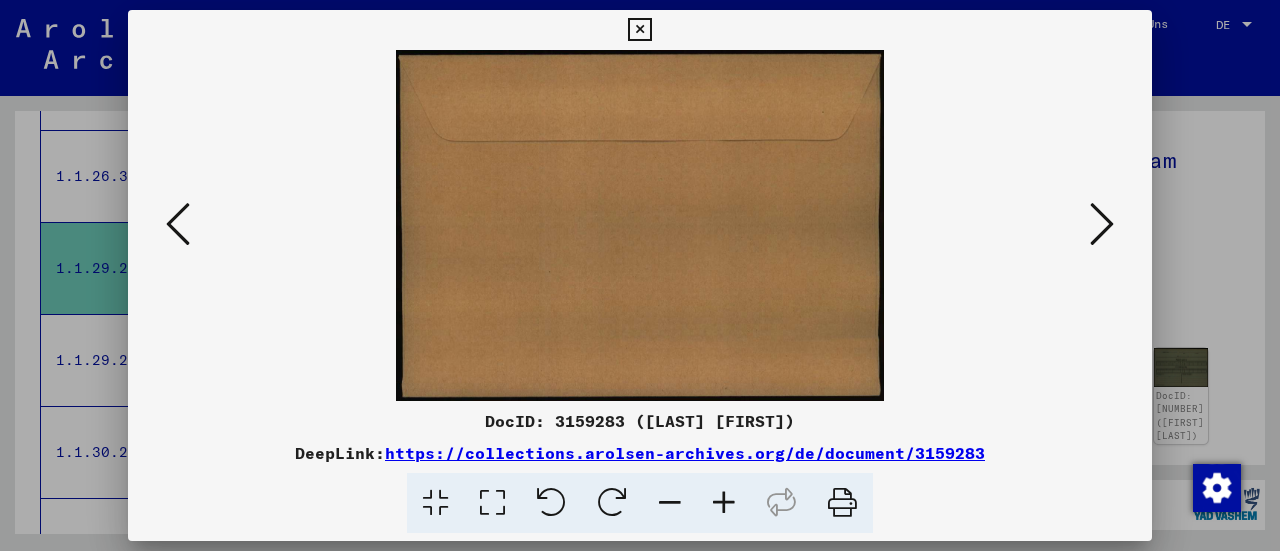 click at bounding box center [1102, 224] 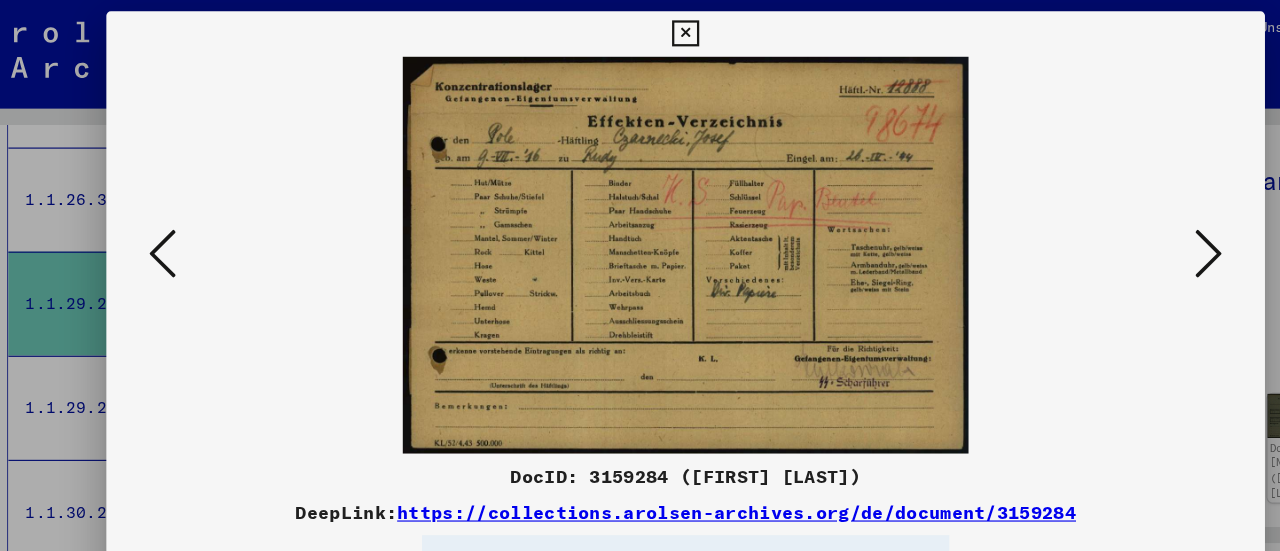click at bounding box center [1102, 224] 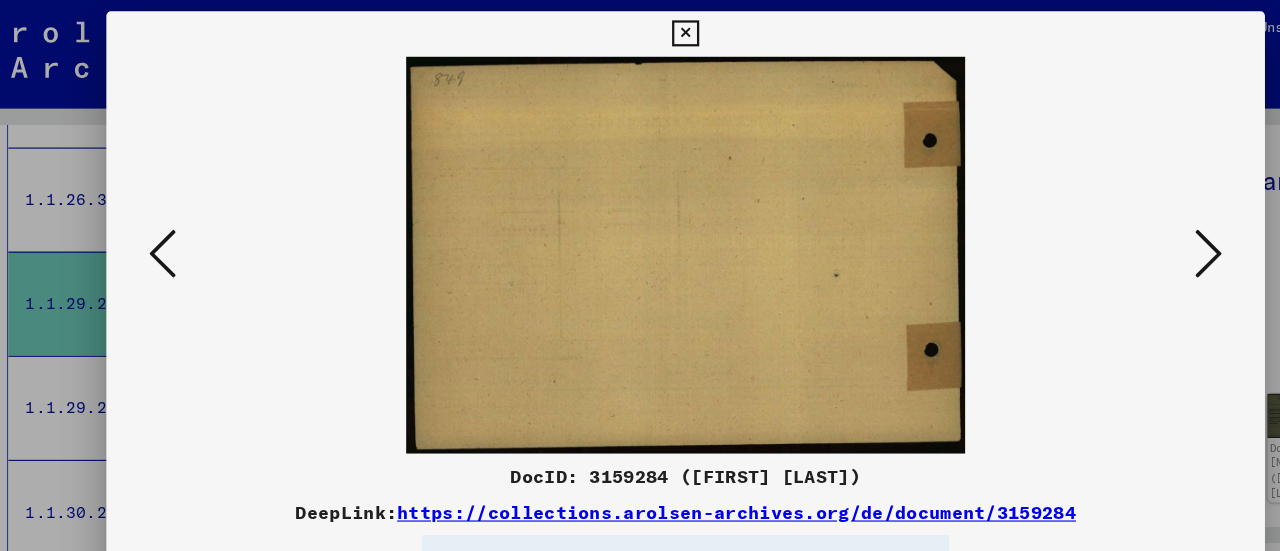 click at bounding box center [1102, 224] 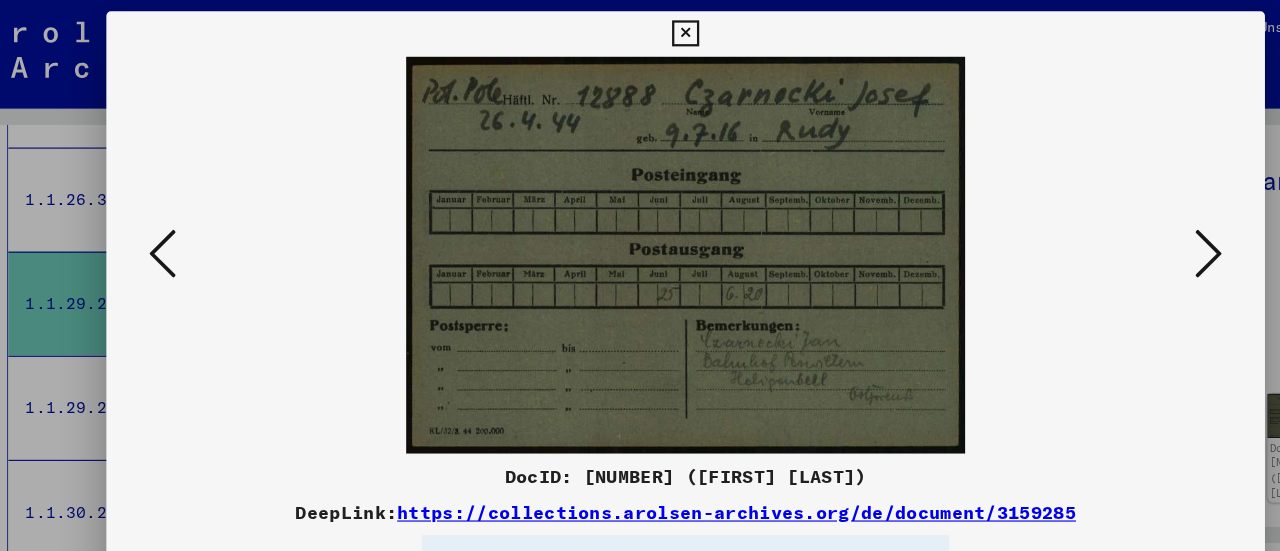 click at bounding box center [1102, 224] 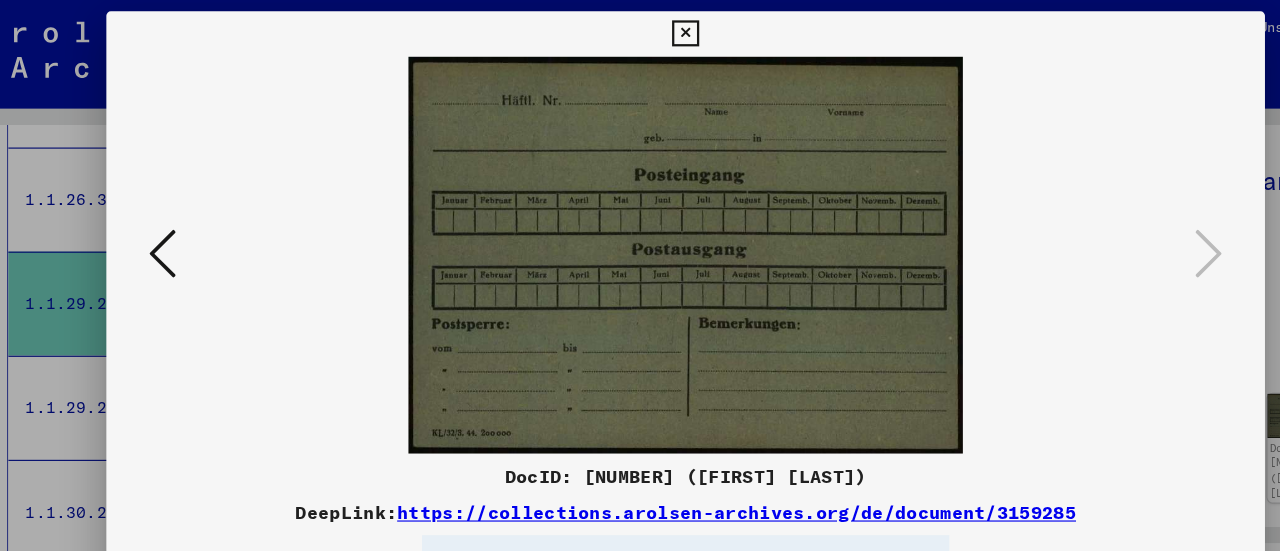 click at bounding box center (639, 30) 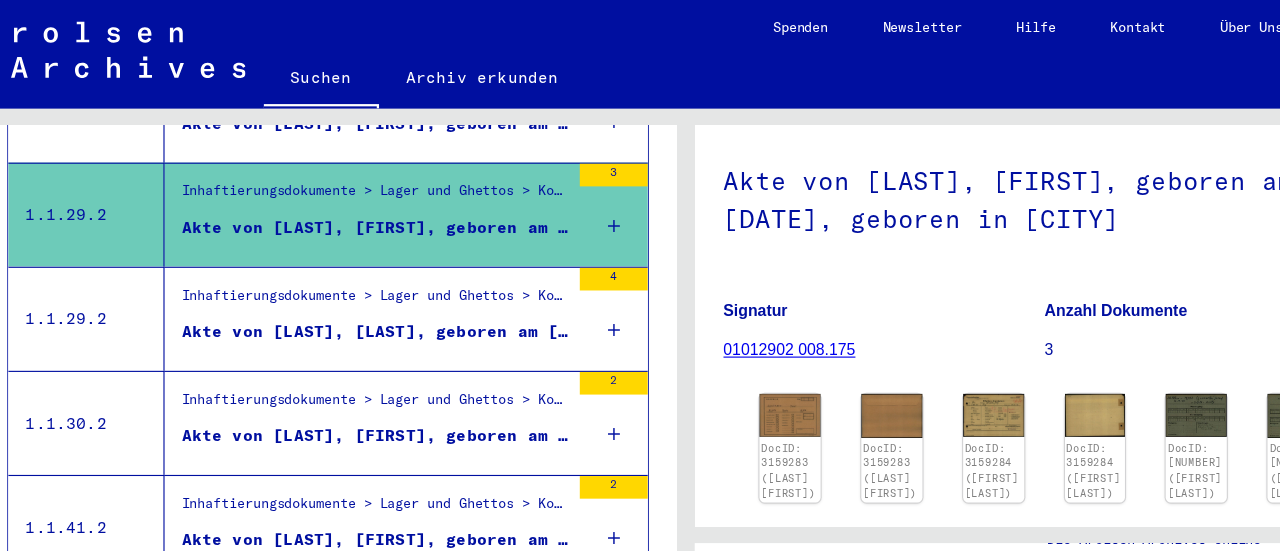 scroll, scrollTop: 1094, scrollLeft: 0, axis: vertical 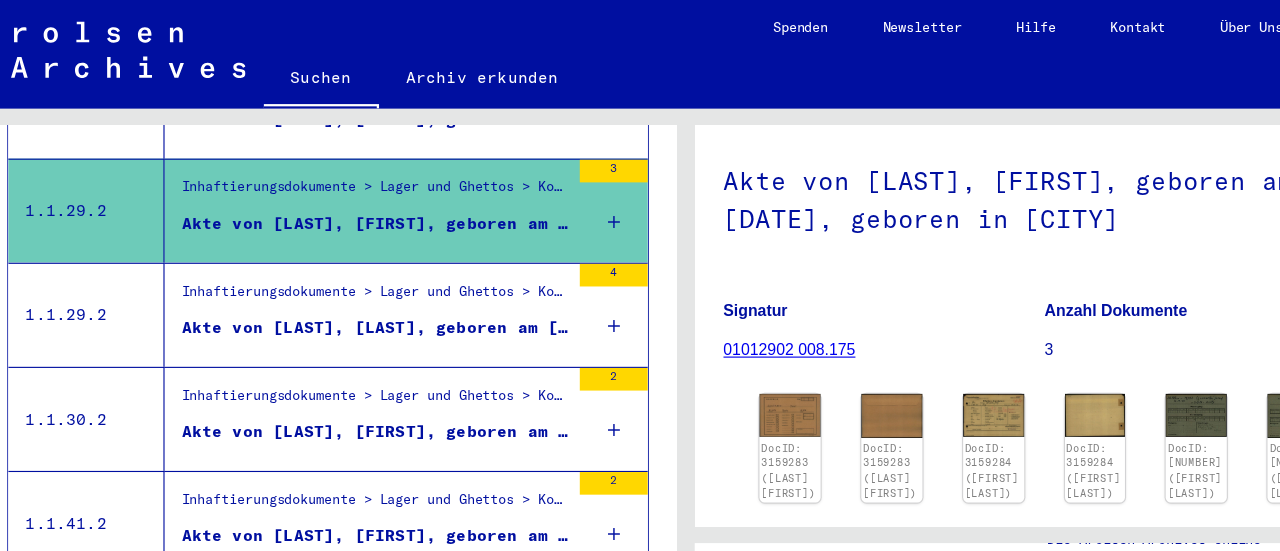 click on "Inhaftierungsdokumente > Lager und Ghettos > Konzentrationslager Natzweiler (Struthof) > Individuelle Unterlagen Natzweiler > Individuelle Häftlings Unterlagen > Akten mit Namen ab [LAST] Akte von [LAST], [FIRST], geboren am [DATE], geboren in [PLACE]" at bounding box center [357, 278] 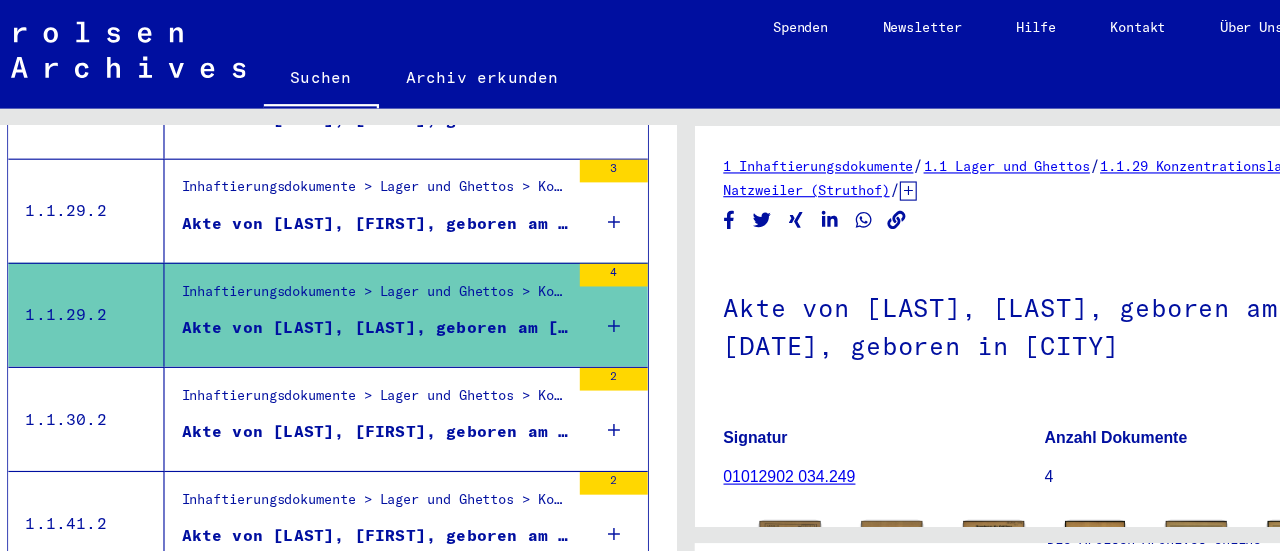 scroll, scrollTop: 0, scrollLeft: 0, axis: both 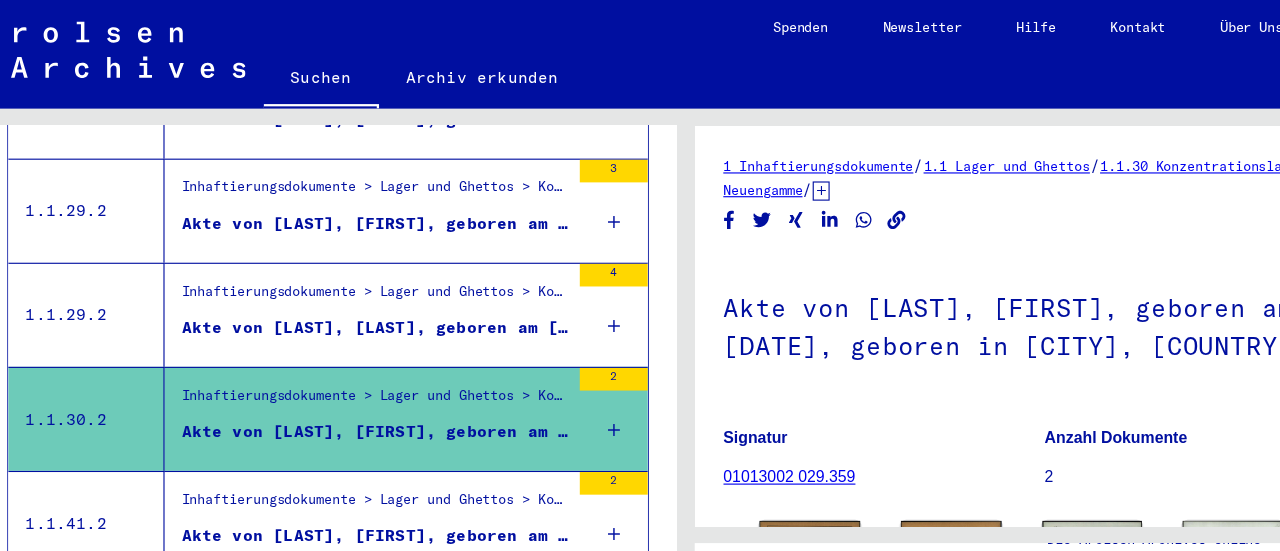 click on "Akte von [LAST], [FIRST], geboren am [DATE], geboren in [PLACE]" at bounding box center (365, 473) 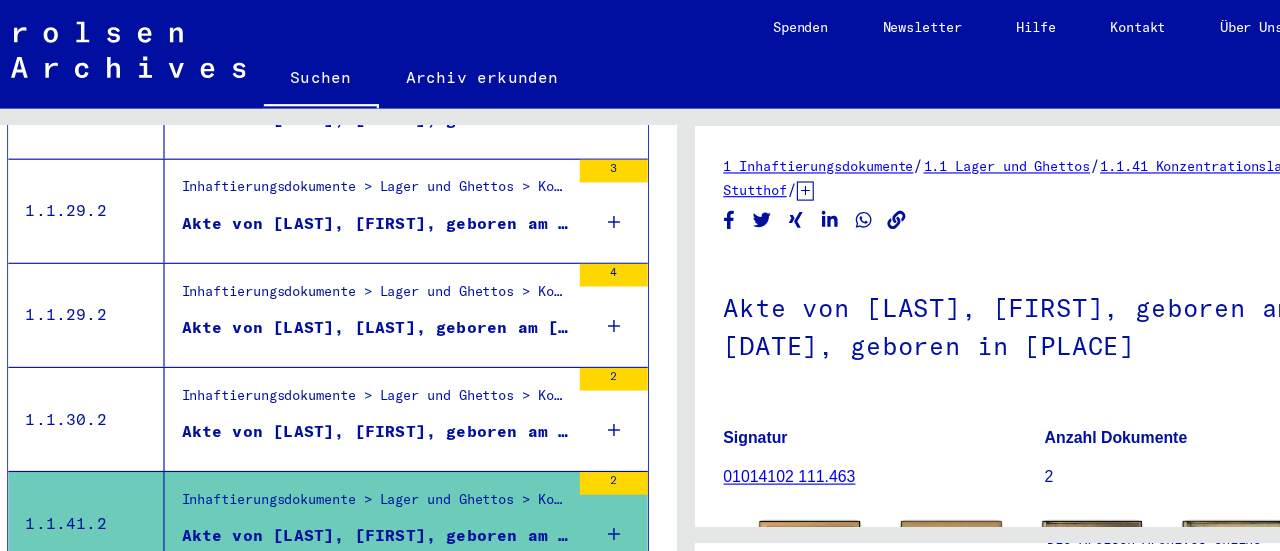 scroll, scrollTop: 0, scrollLeft: 0, axis: both 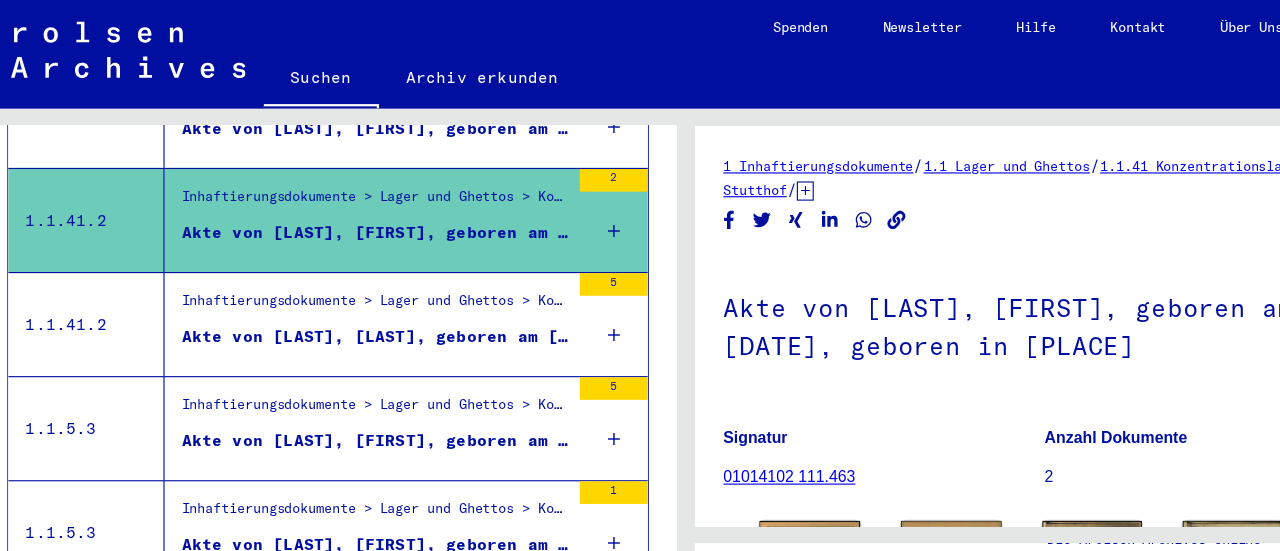 click on "Inhaftierungsdokumente > Lager und Ghettos > Konzentrationslager Stutthof > Individuelle Unterlagen Stutthof > Individuelle Häftlings Unterlagen - KL Stutthof > Akten mit Namen ab ROZENBAUM" at bounding box center [365, 270] 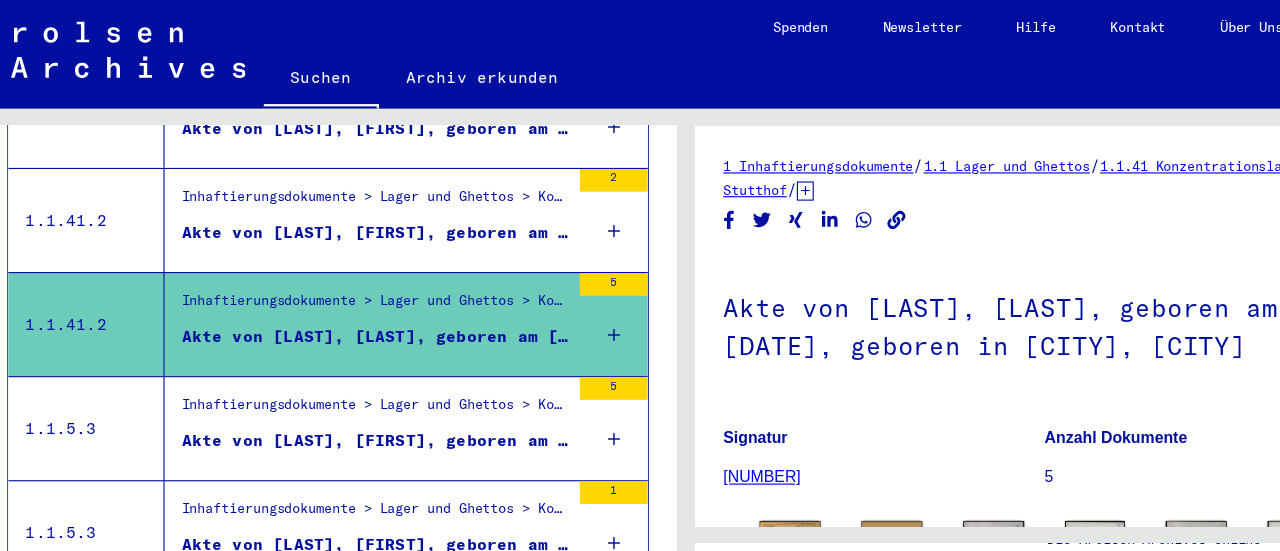 scroll, scrollTop: 0, scrollLeft: 0, axis: both 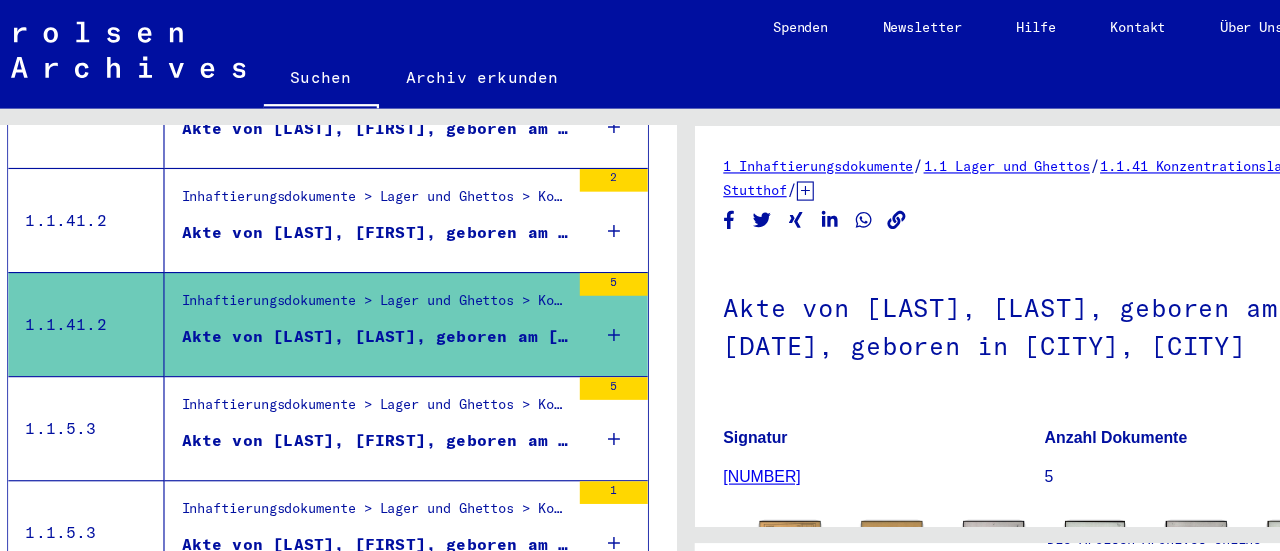 click on "Akte von [LAST], [LAST], geboren am [DATE], geboren in [CITY], [CITY]" 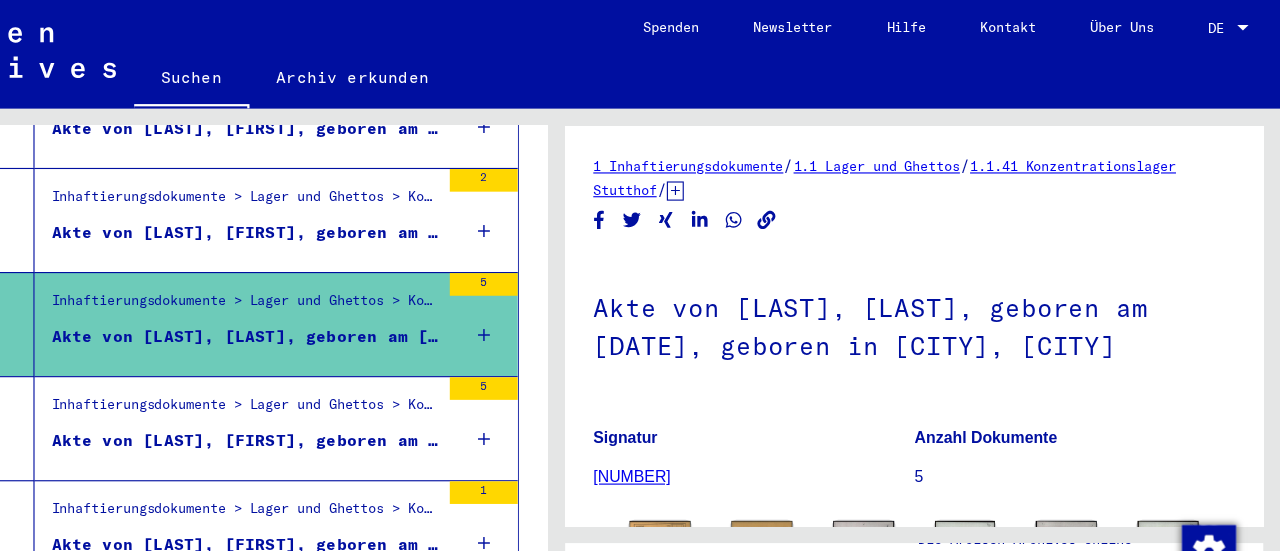scroll, scrollTop: 0, scrollLeft: 0, axis: both 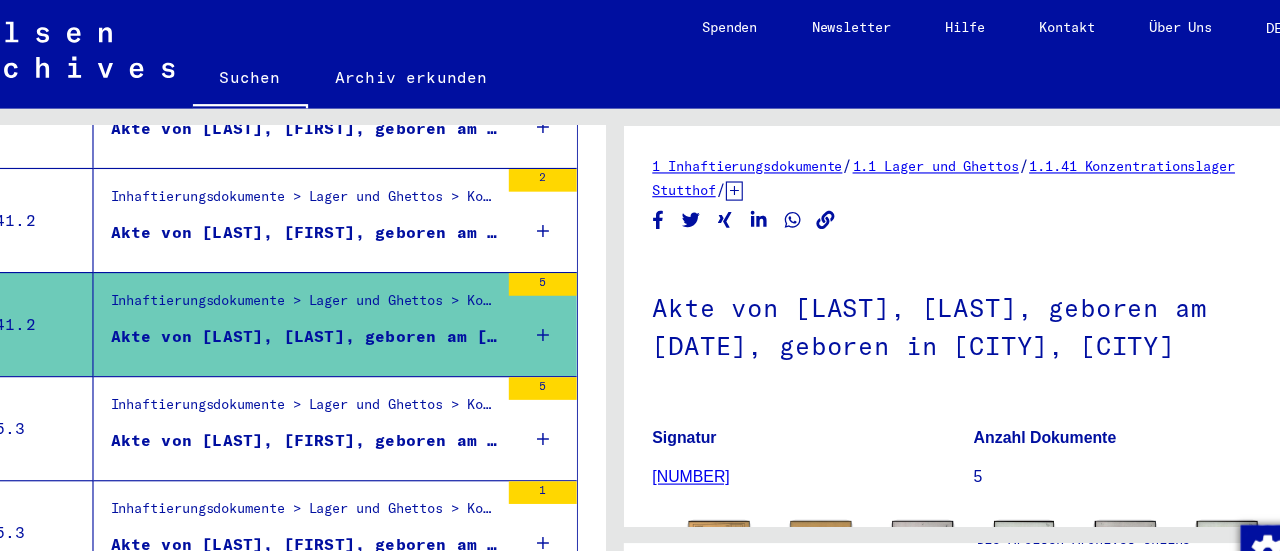 drag, startPoint x: 1107, startPoint y: 306, endPoint x: 990, endPoint y: 307, distance: 117.00427 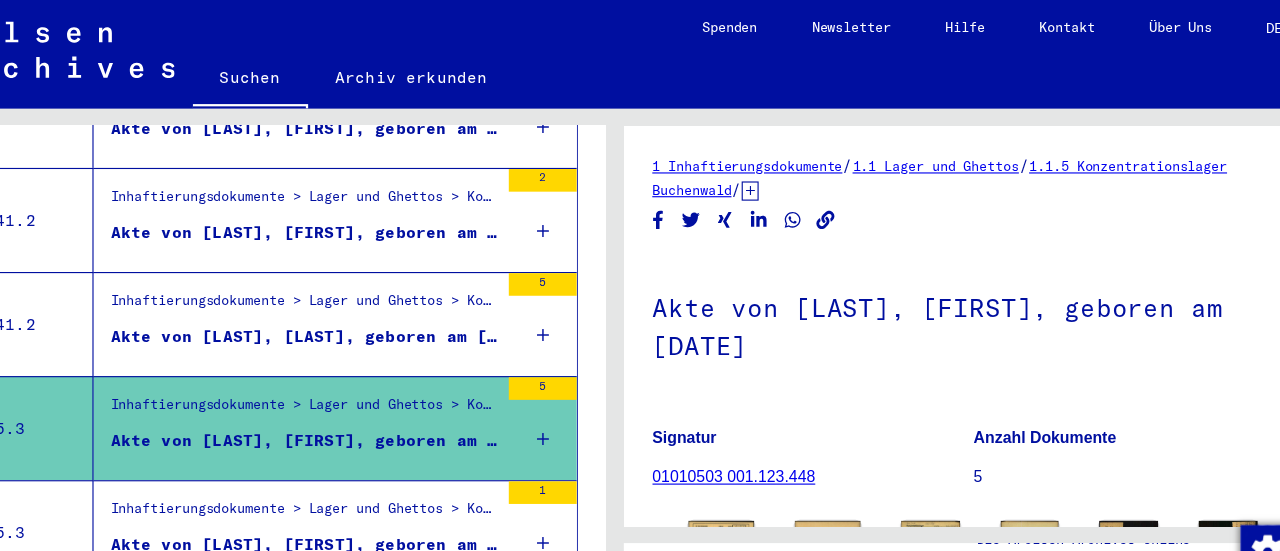 scroll, scrollTop: 0, scrollLeft: 0, axis: both 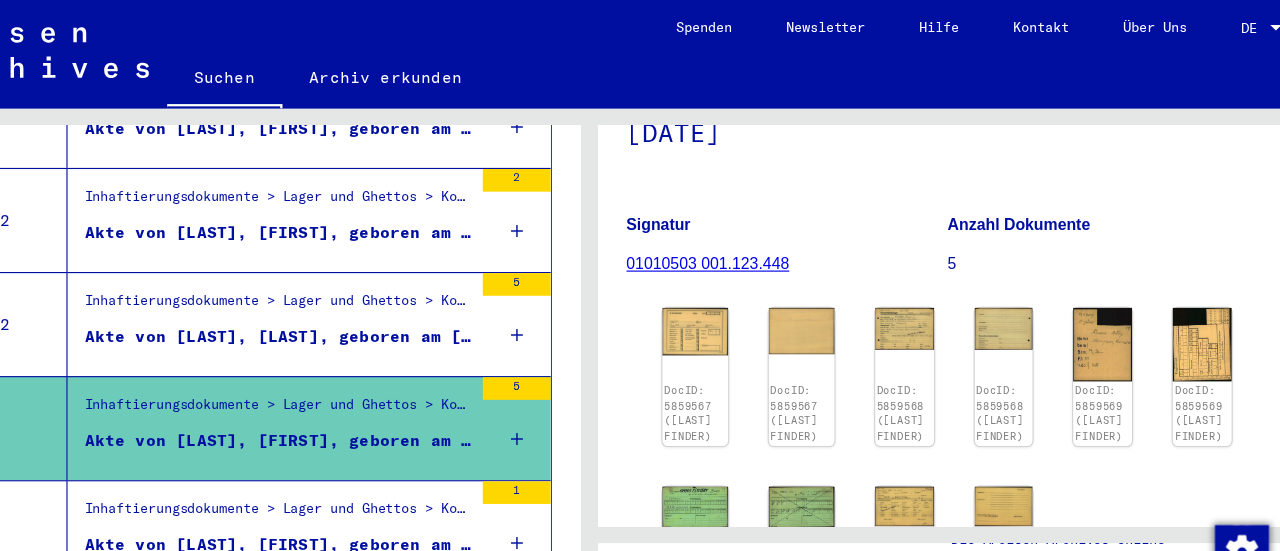 click 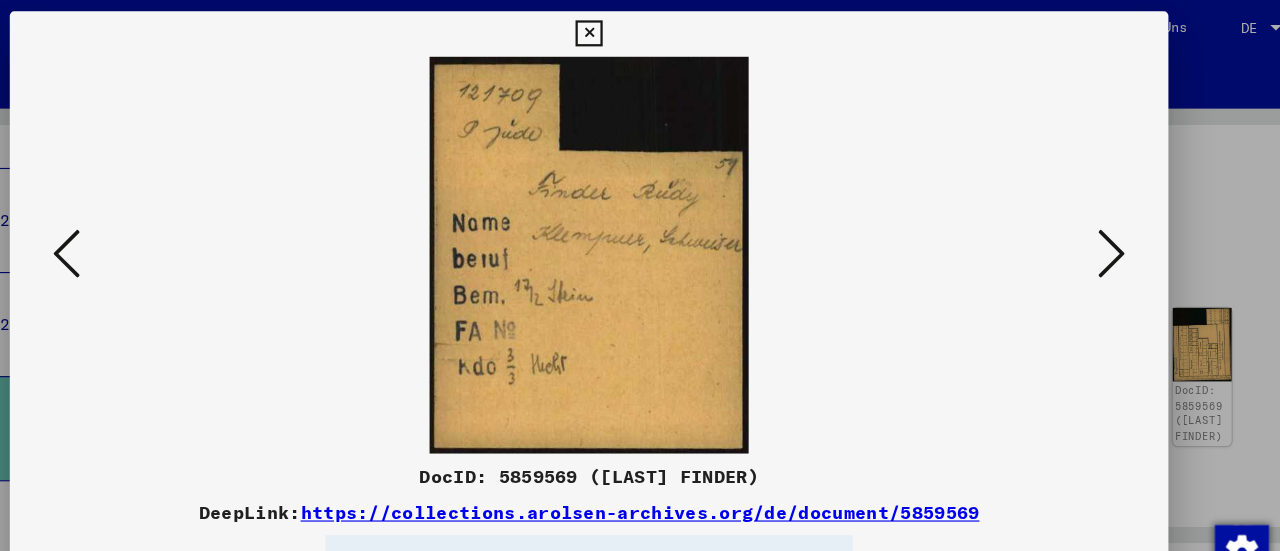 click at bounding box center [1102, 224] 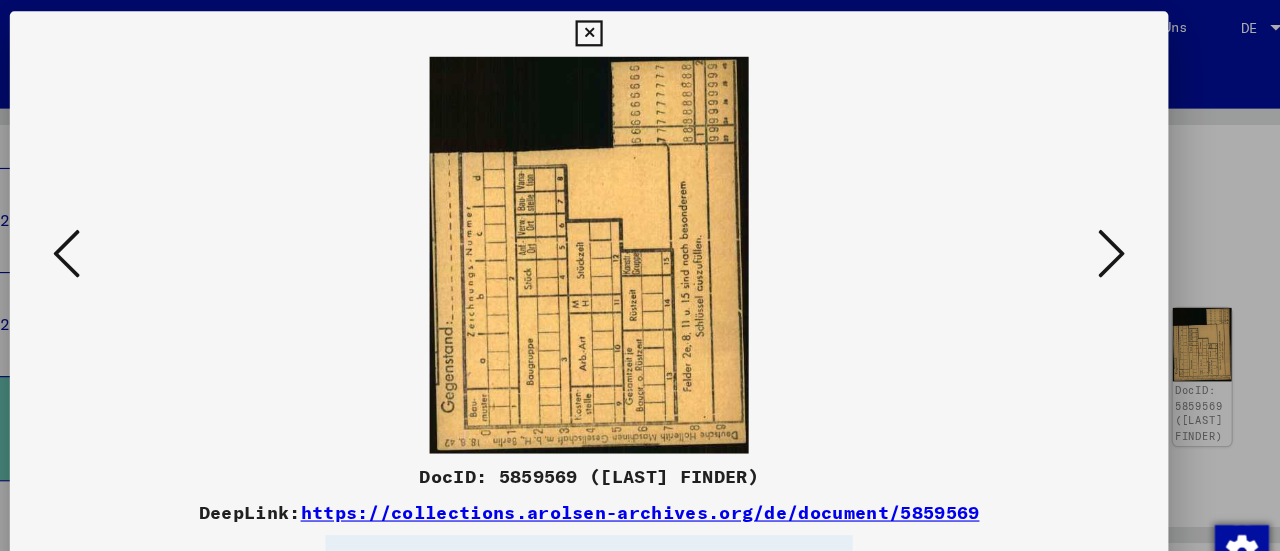 click at bounding box center (1102, 225) 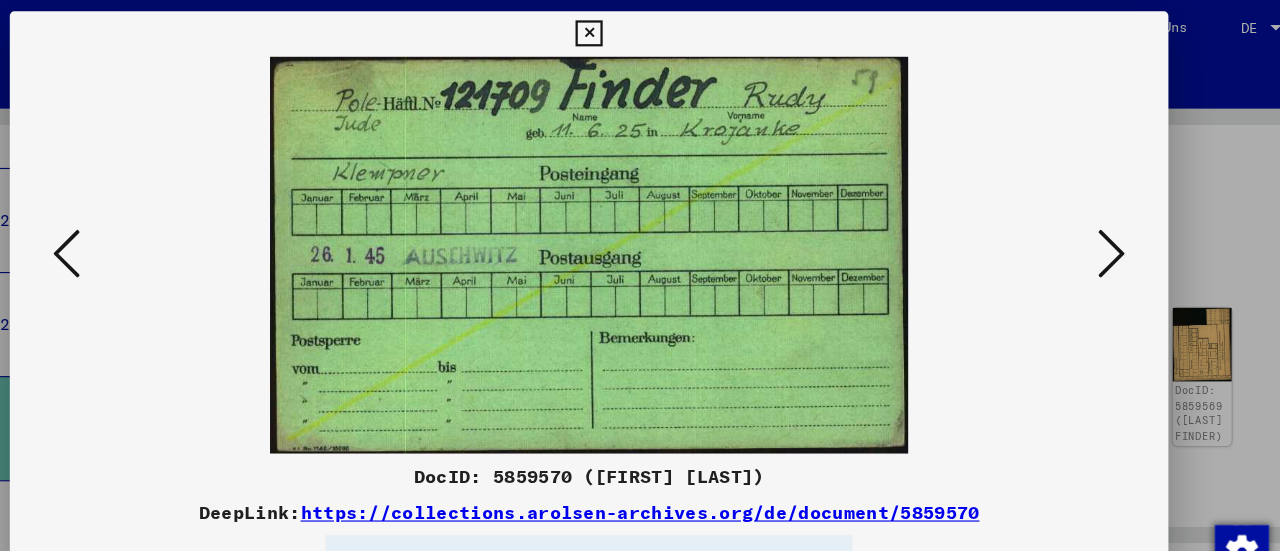 click at bounding box center [1102, 224] 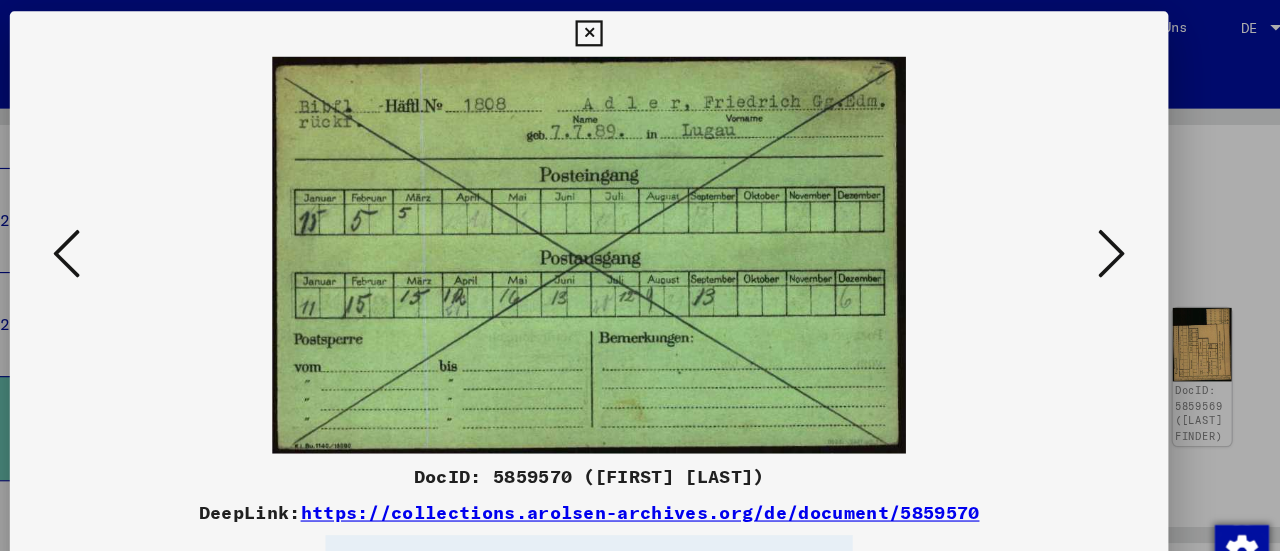 click at bounding box center [1102, 224] 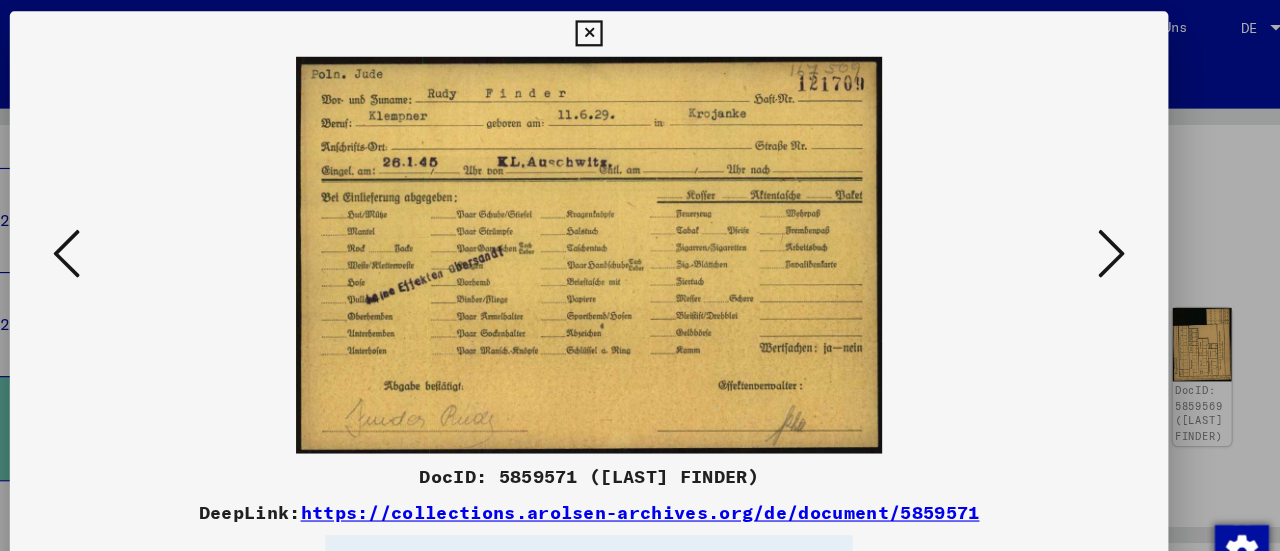 click at bounding box center [1102, 224] 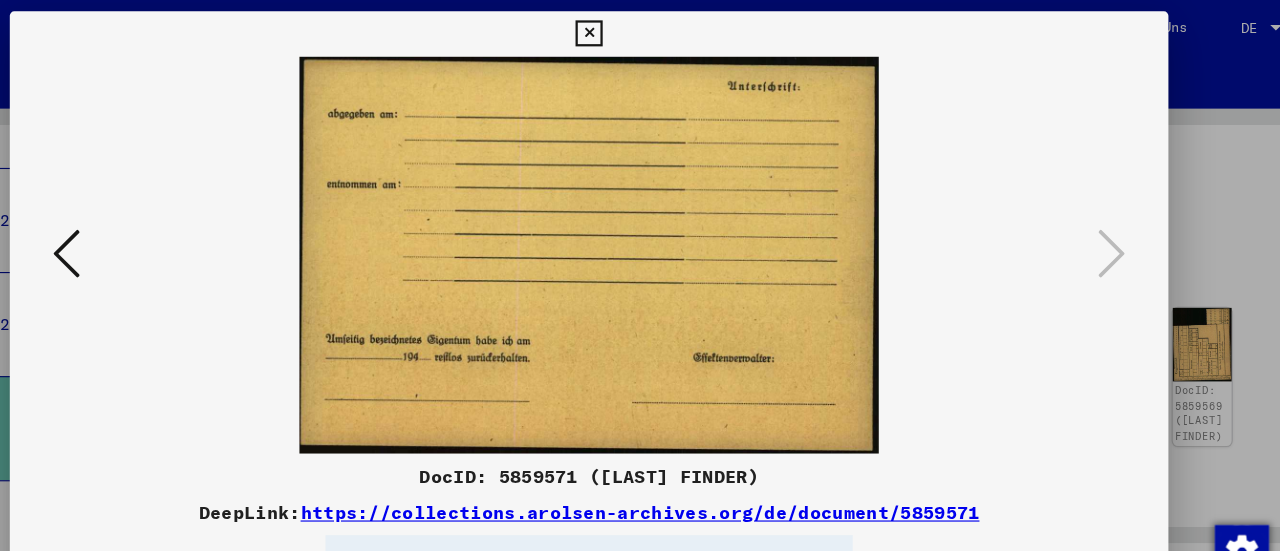 click at bounding box center [178, 224] 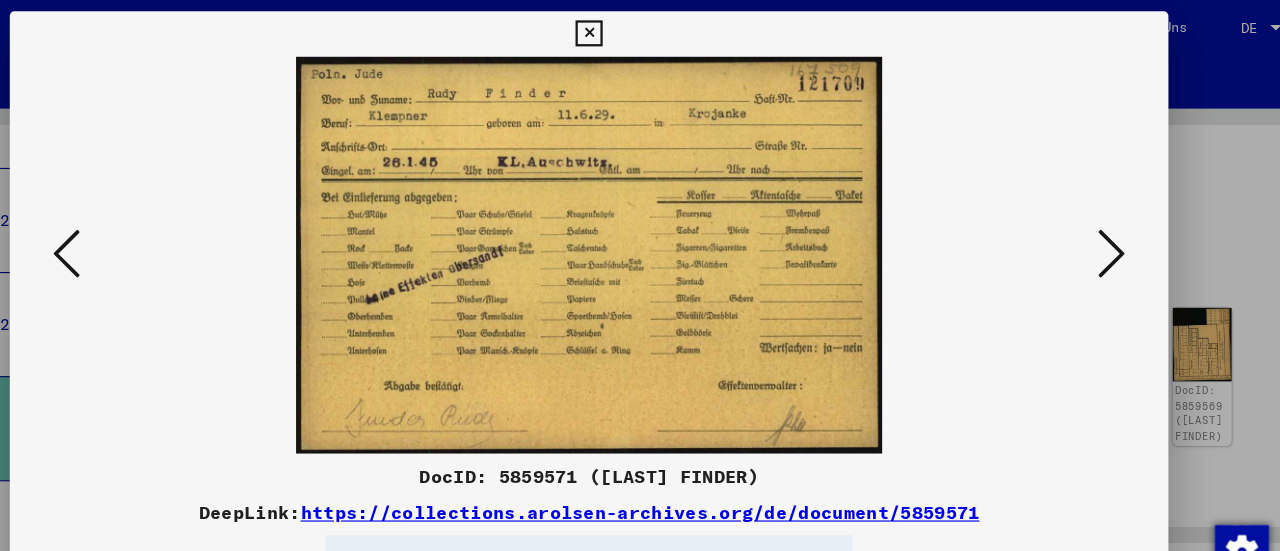 click at bounding box center (178, 225) 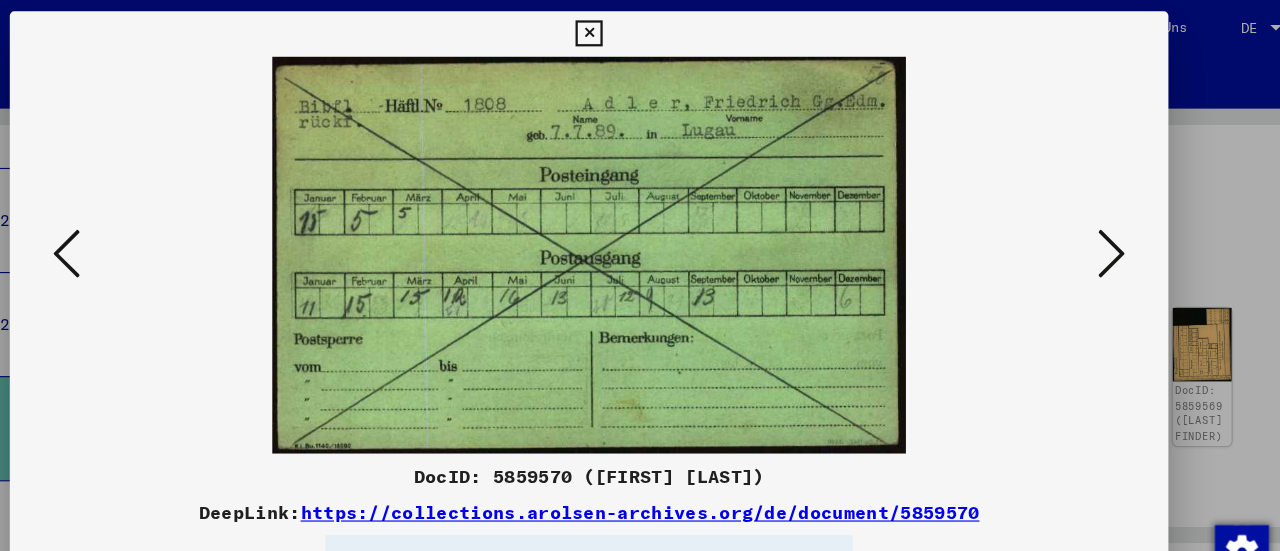 click at bounding box center [178, 224] 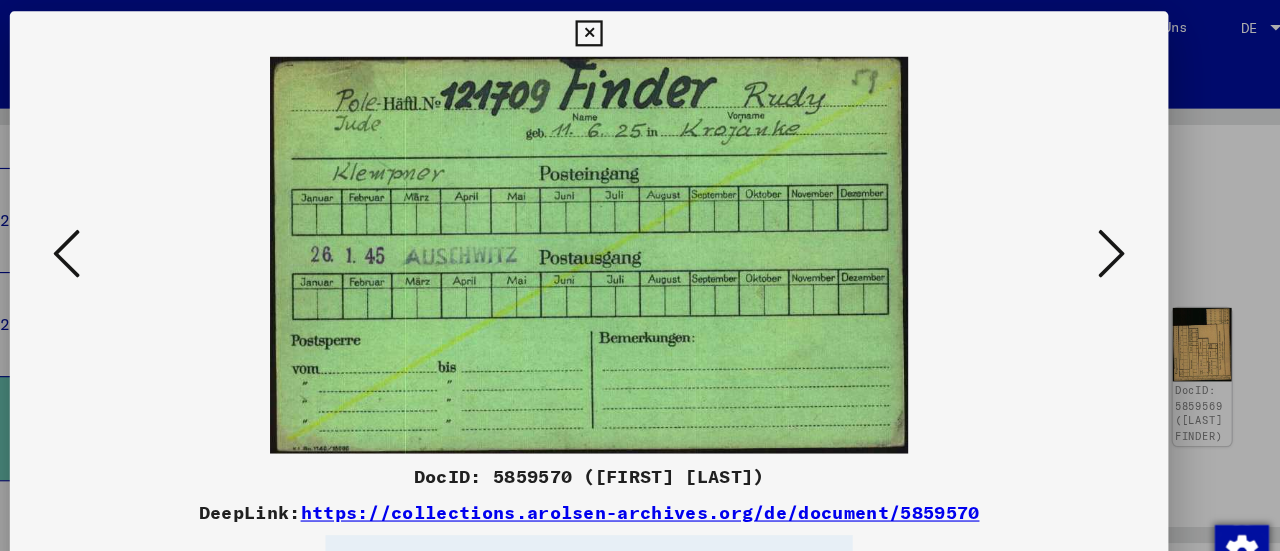click at bounding box center (178, 224) 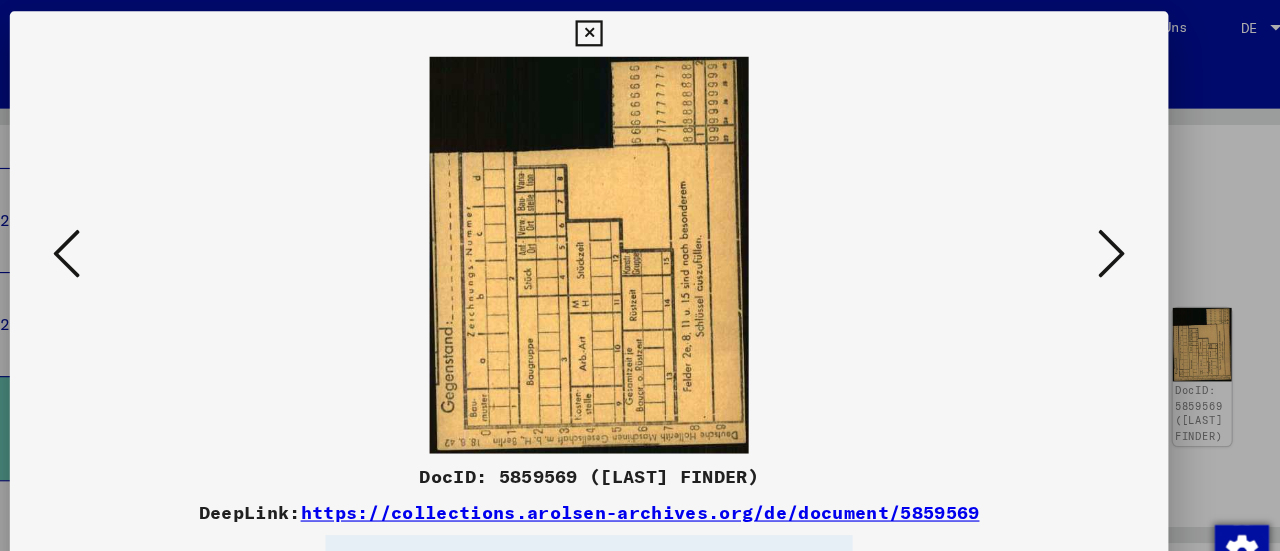 click at bounding box center (178, 224) 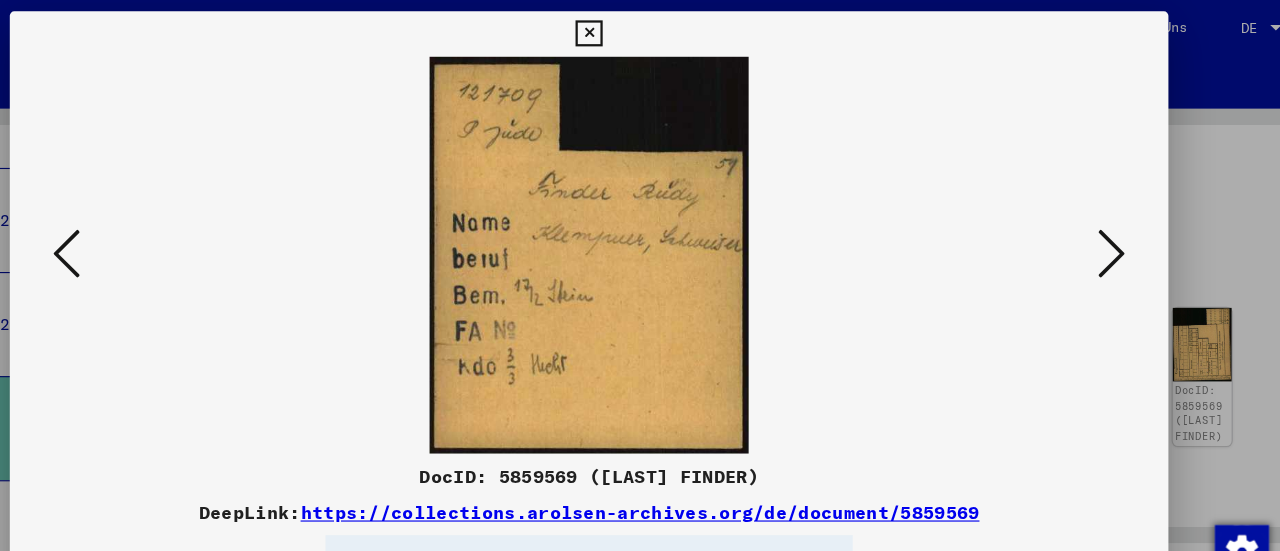 click at bounding box center (178, 225) 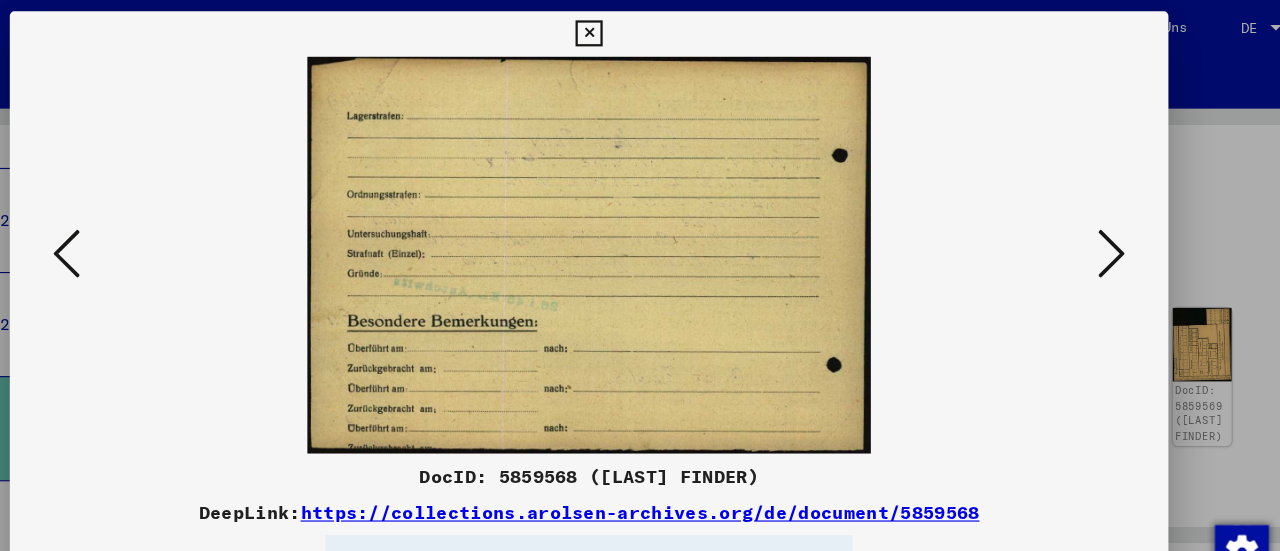 click at bounding box center (178, 224) 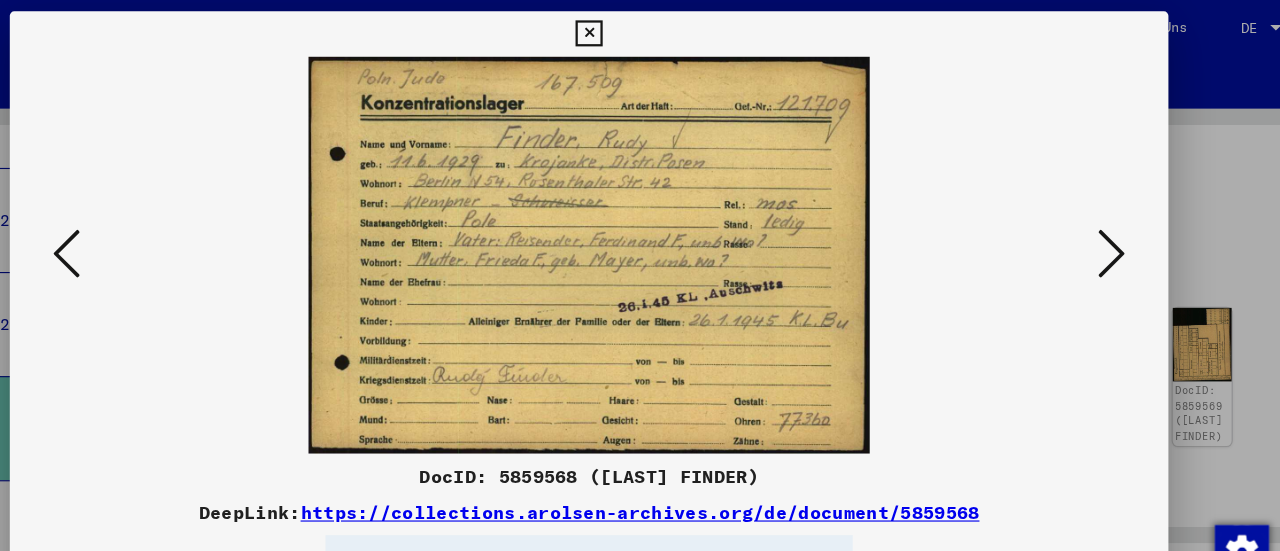 click at bounding box center [639, 30] 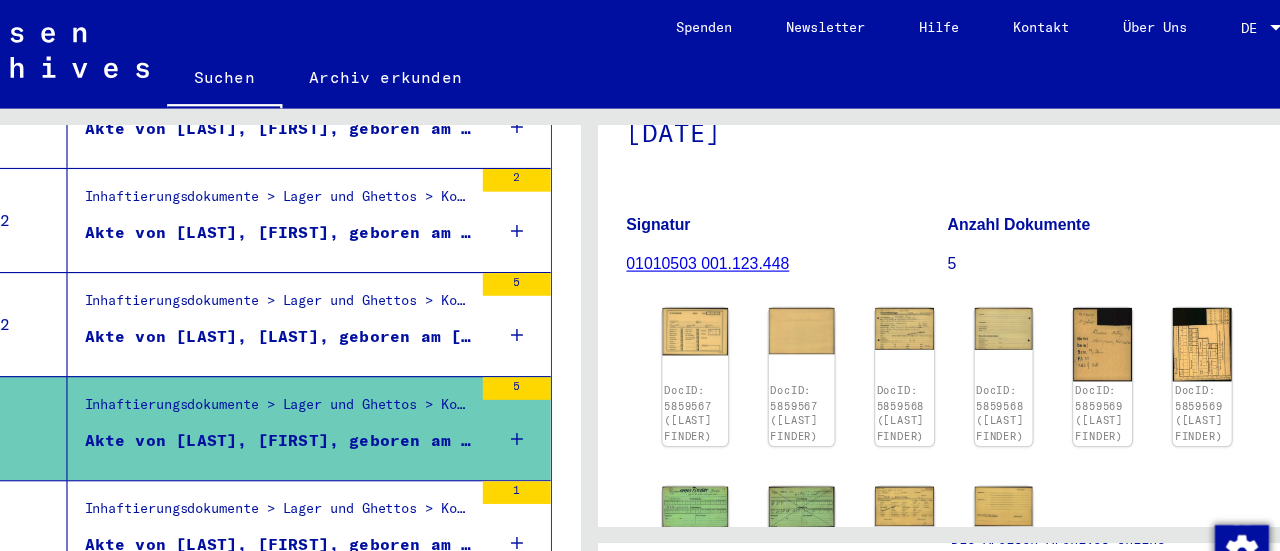 click on "Akte von [LAST], [FIRST], geboren am [DATE]" at bounding box center [365, 394] 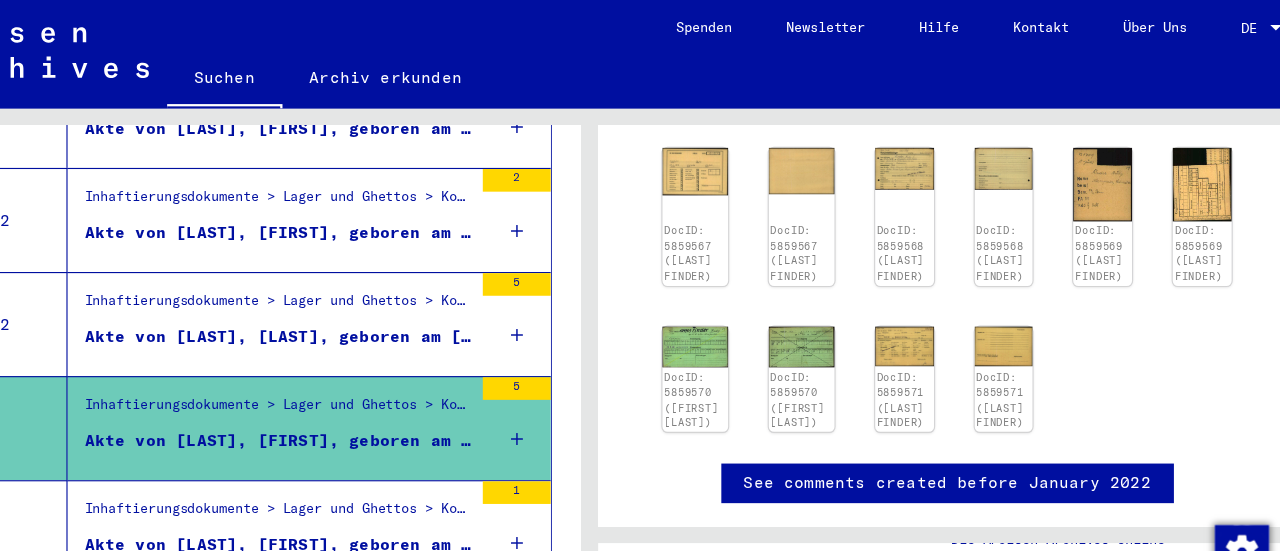 scroll, scrollTop: 321, scrollLeft: 0, axis: vertical 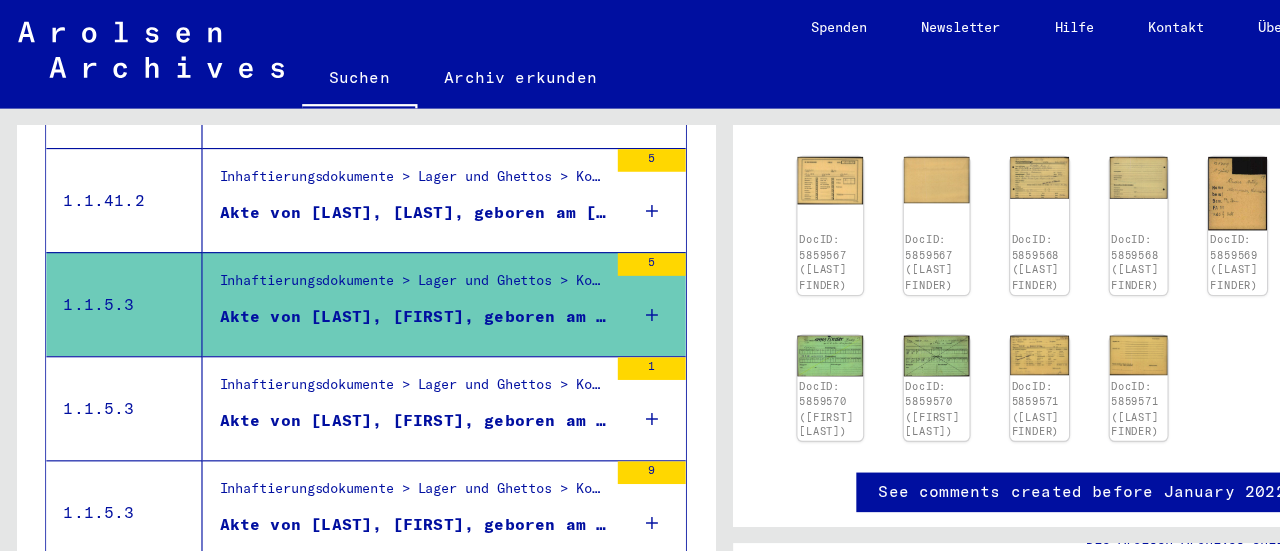click on "Akte von [LAST], [FIRST], geboren am [DATE]" at bounding box center (365, 372) 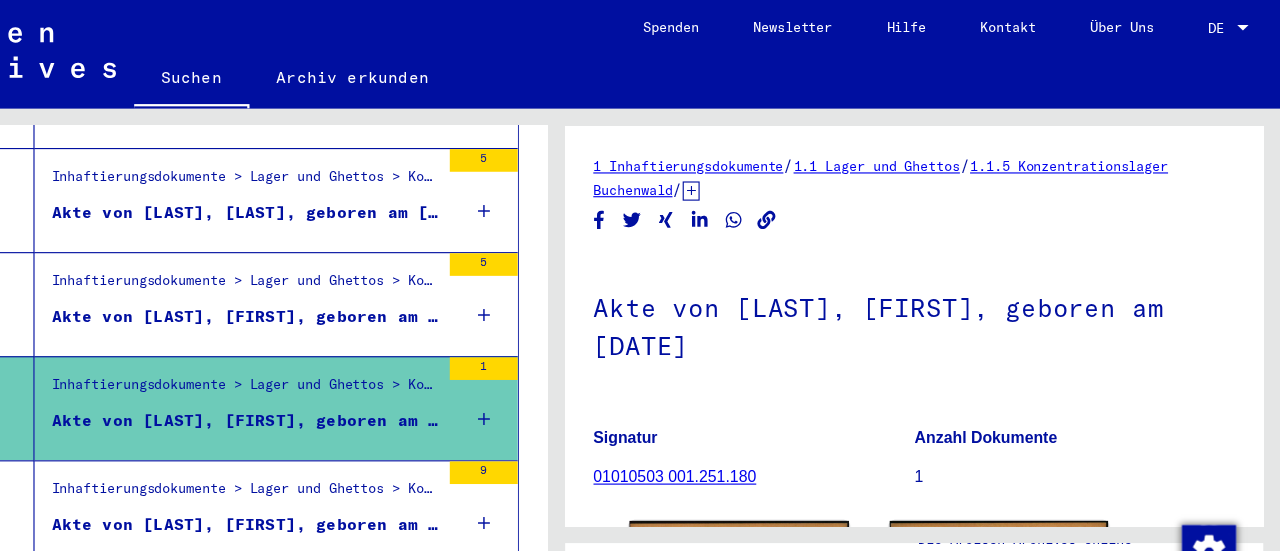 scroll, scrollTop: 0, scrollLeft: 0, axis: both 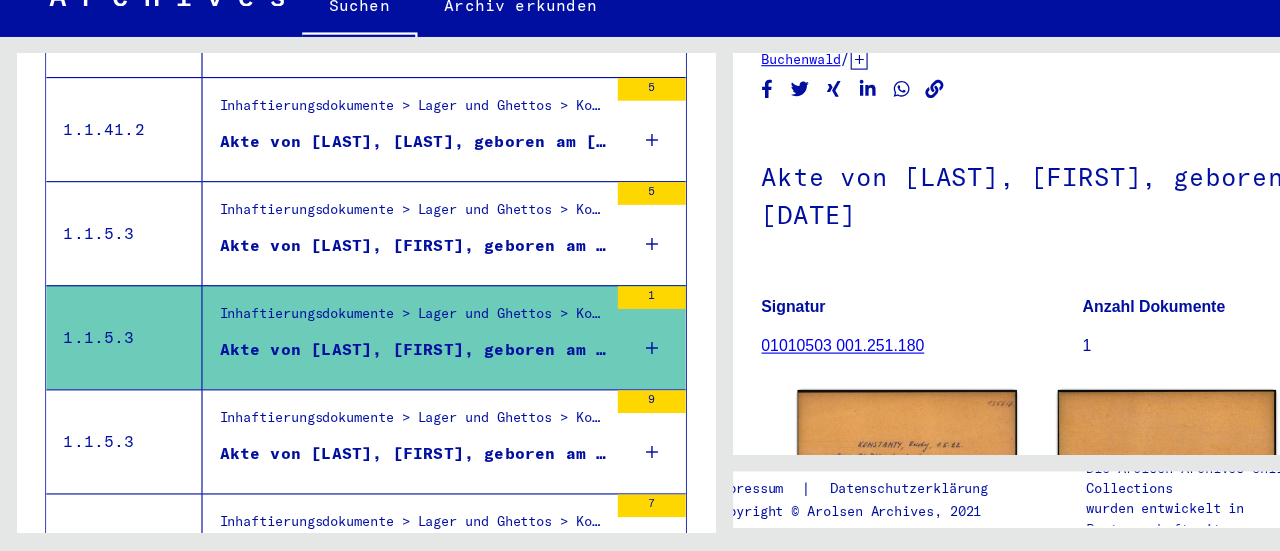 click 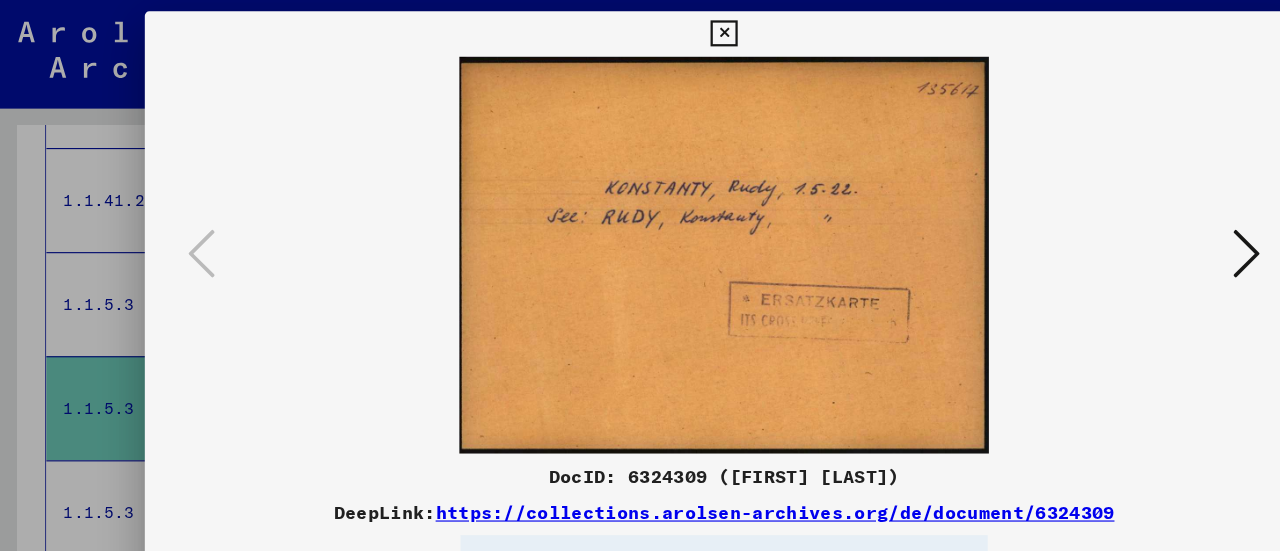 click at bounding box center [1102, 224] 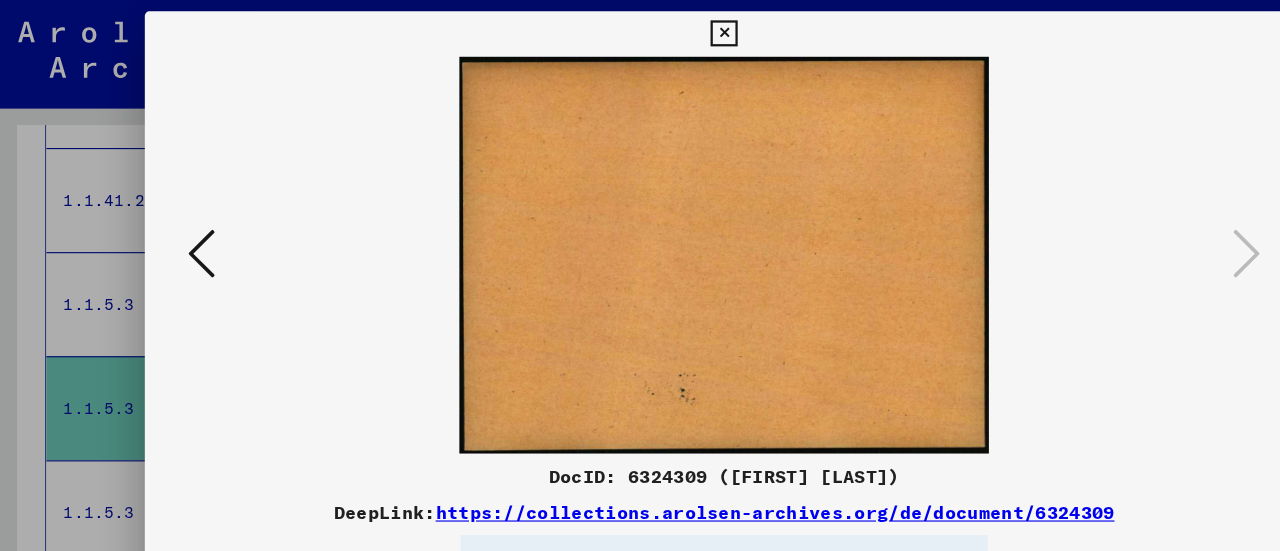 click at bounding box center [178, 224] 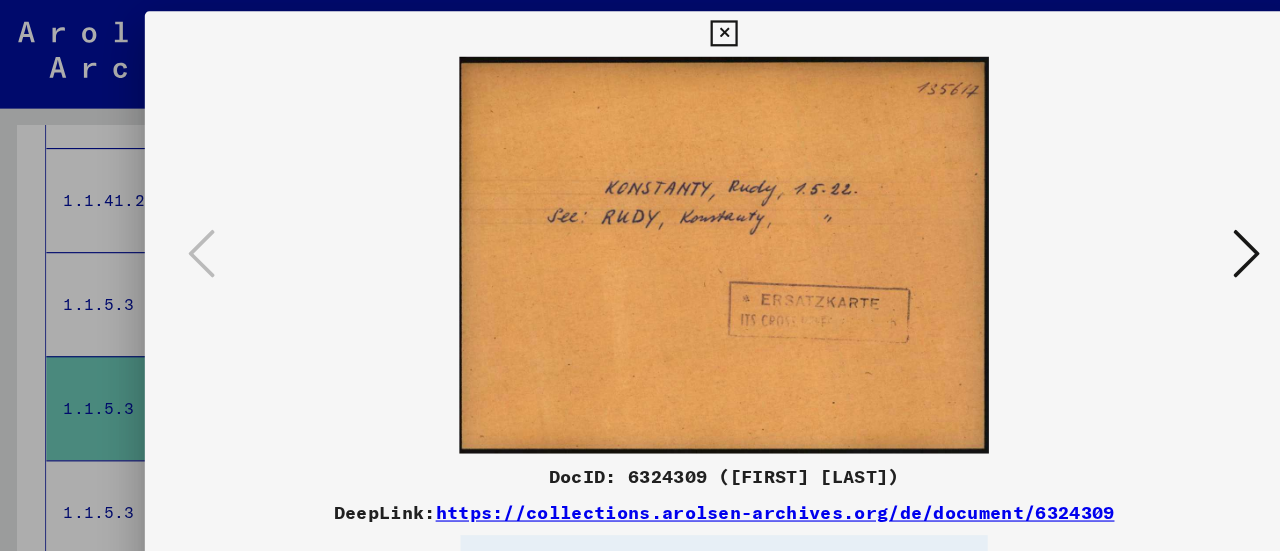 click at bounding box center (639, 30) 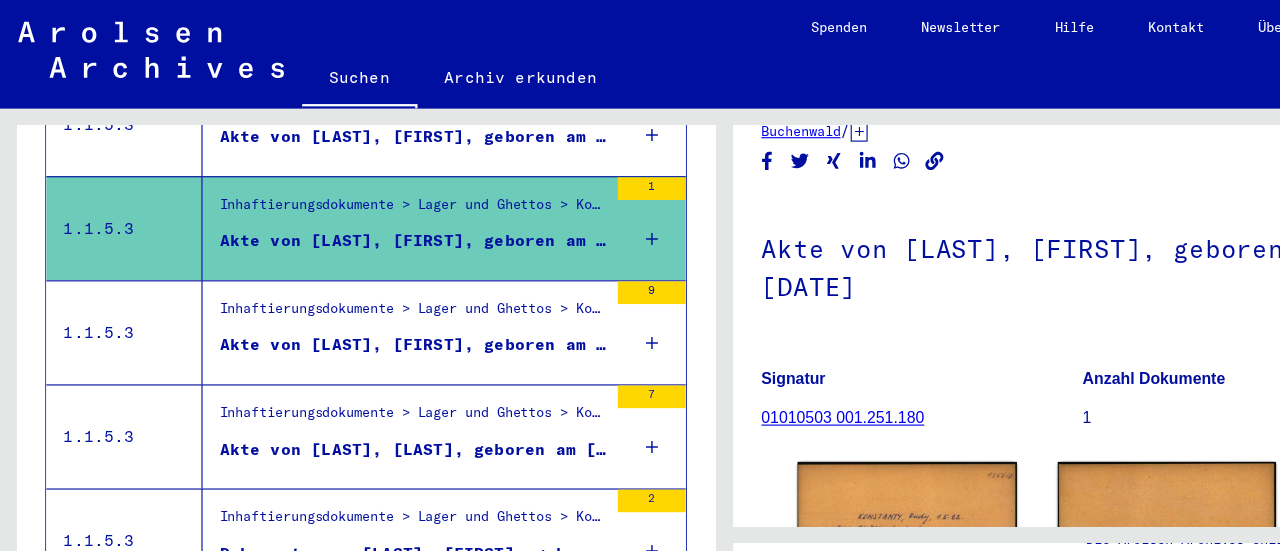 scroll, scrollTop: 1630, scrollLeft: 0, axis: vertical 